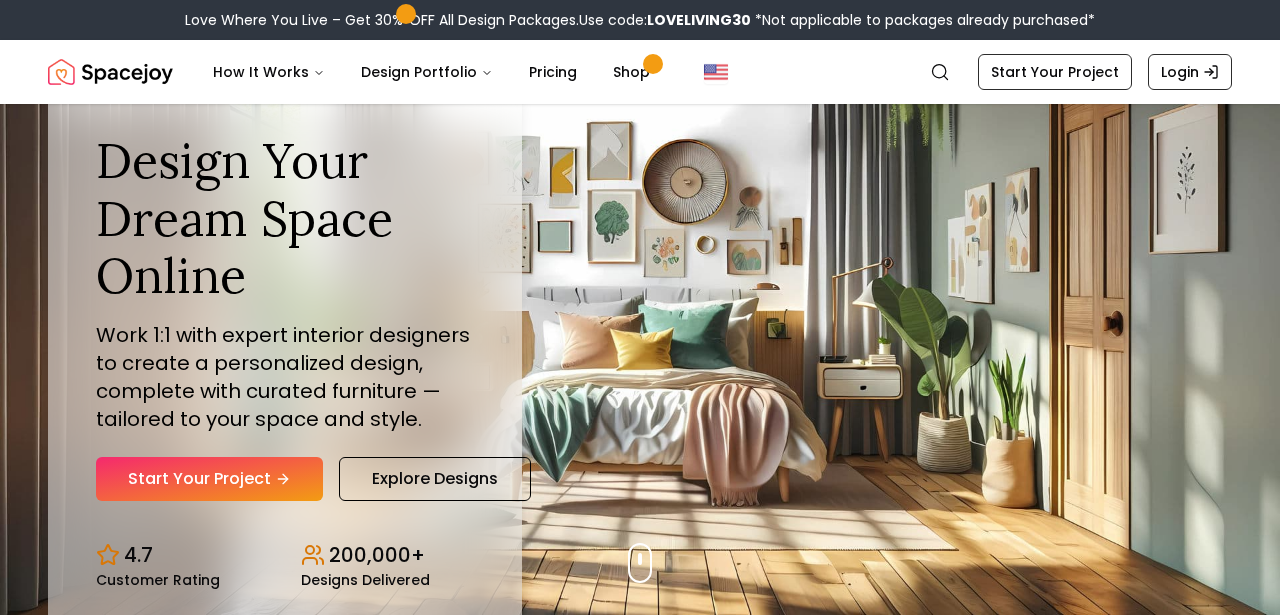 scroll, scrollTop: 0, scrollLeft: 0, axis: both 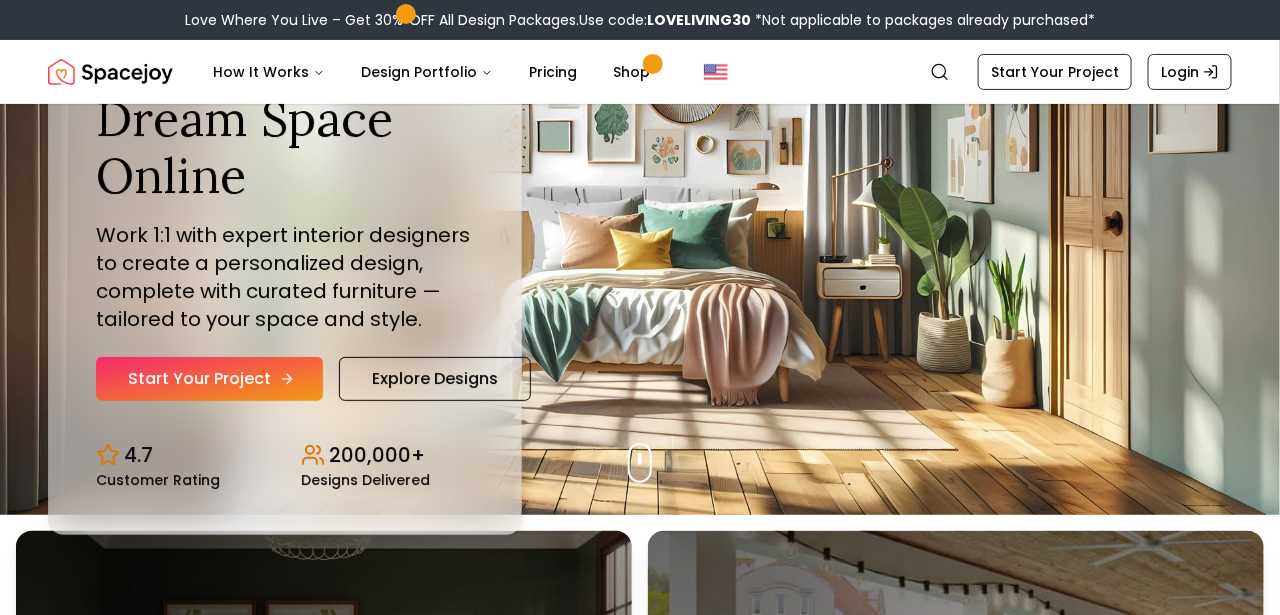 click on "Start Your Project" at bounding box center [209, 379] 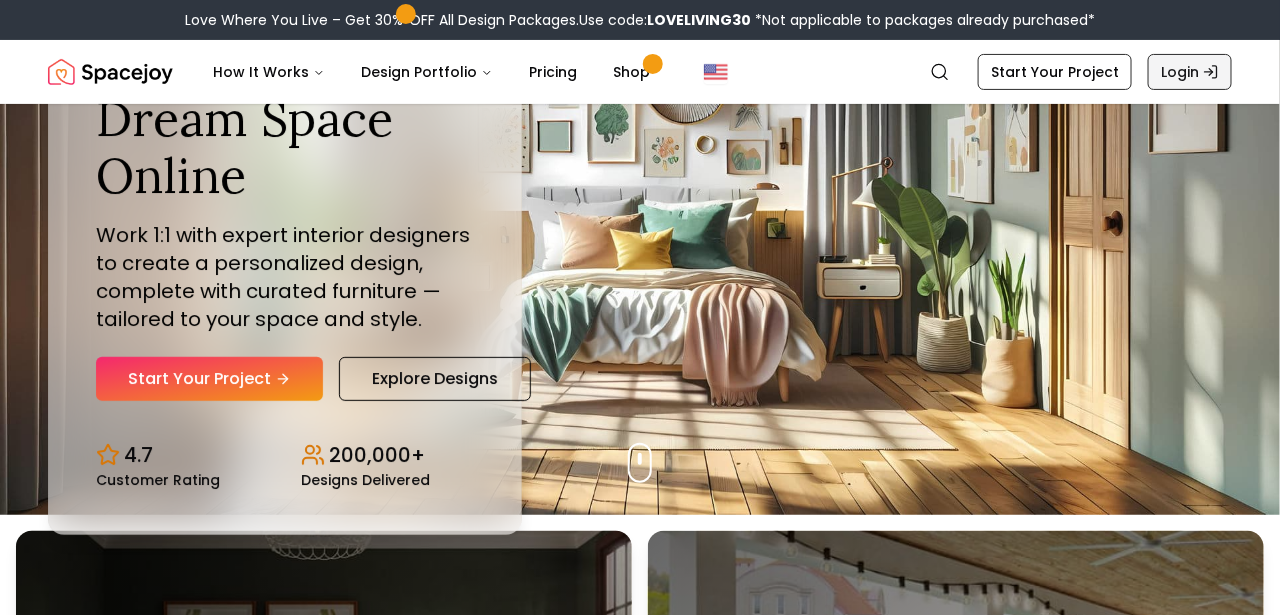 click on "Login" at bounding box center [1190, 72] 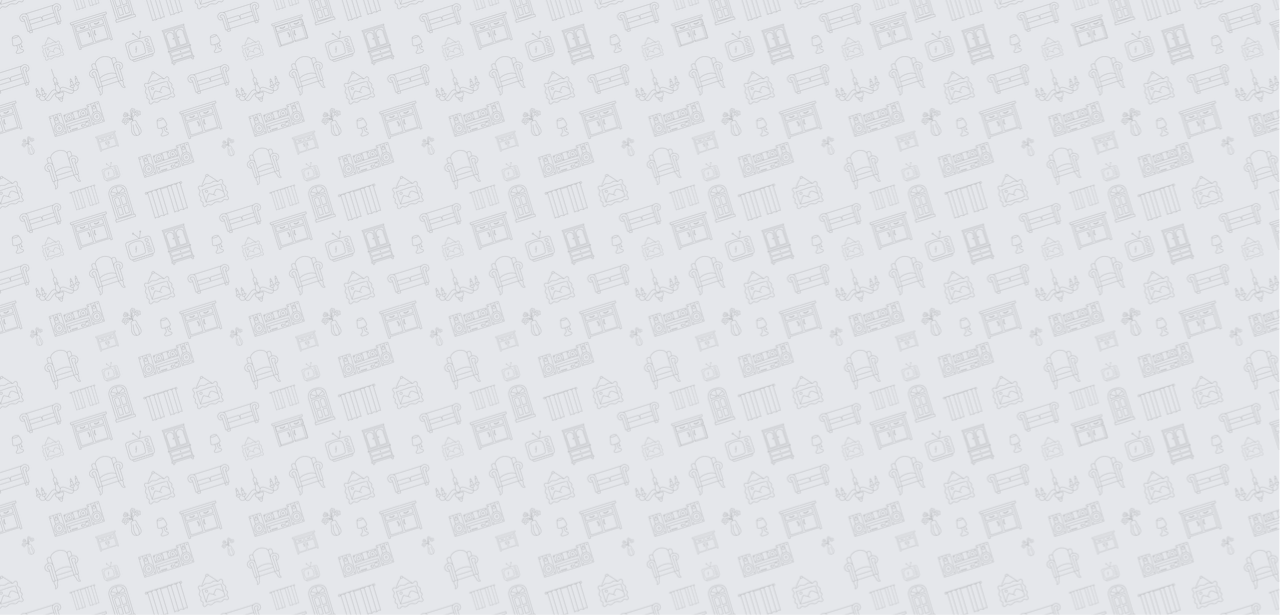 scroll, scrollTop: 0, scrollLeft: 0, axis: both 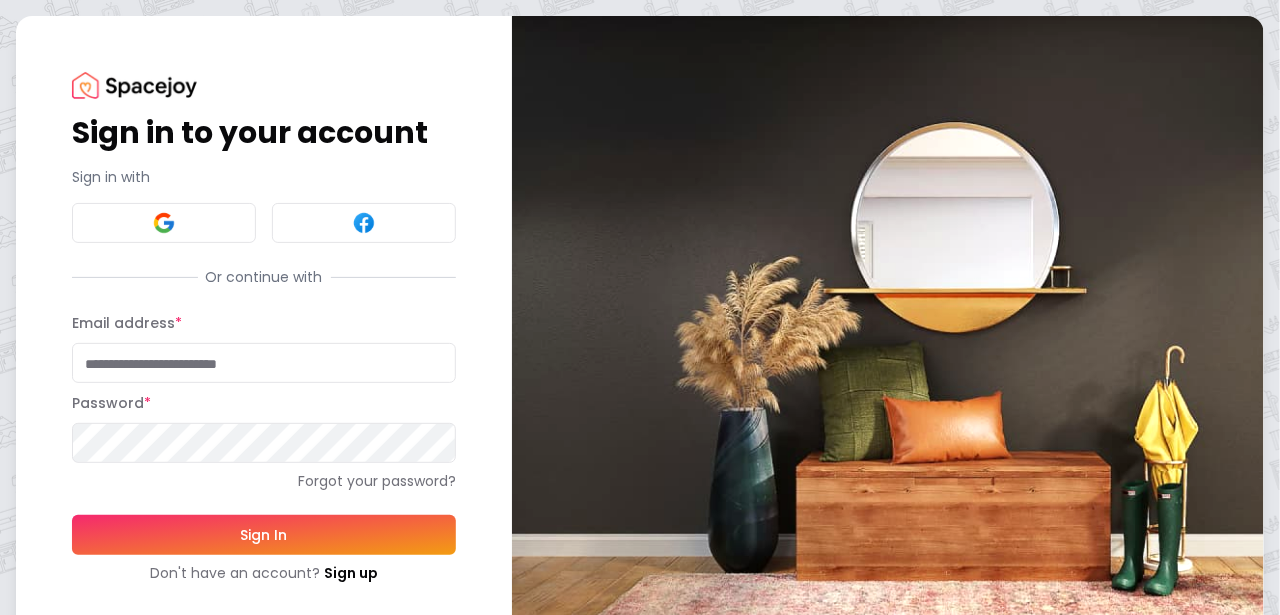 click on "Email address  *" at bounding box center (264, 363) 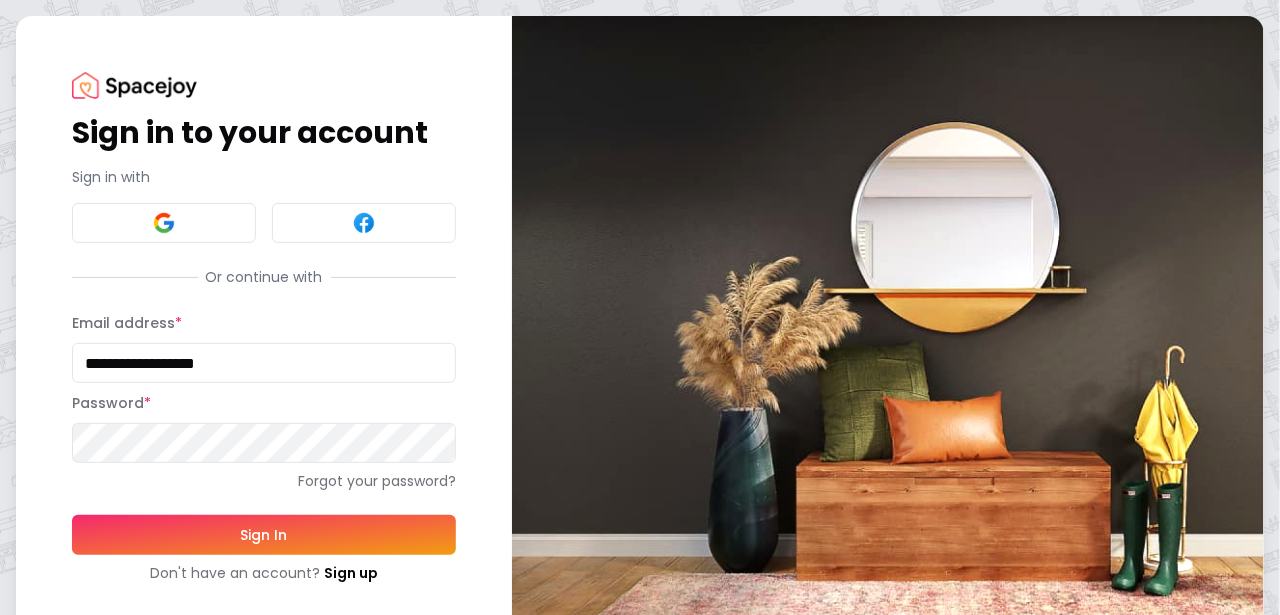 type on "**********" 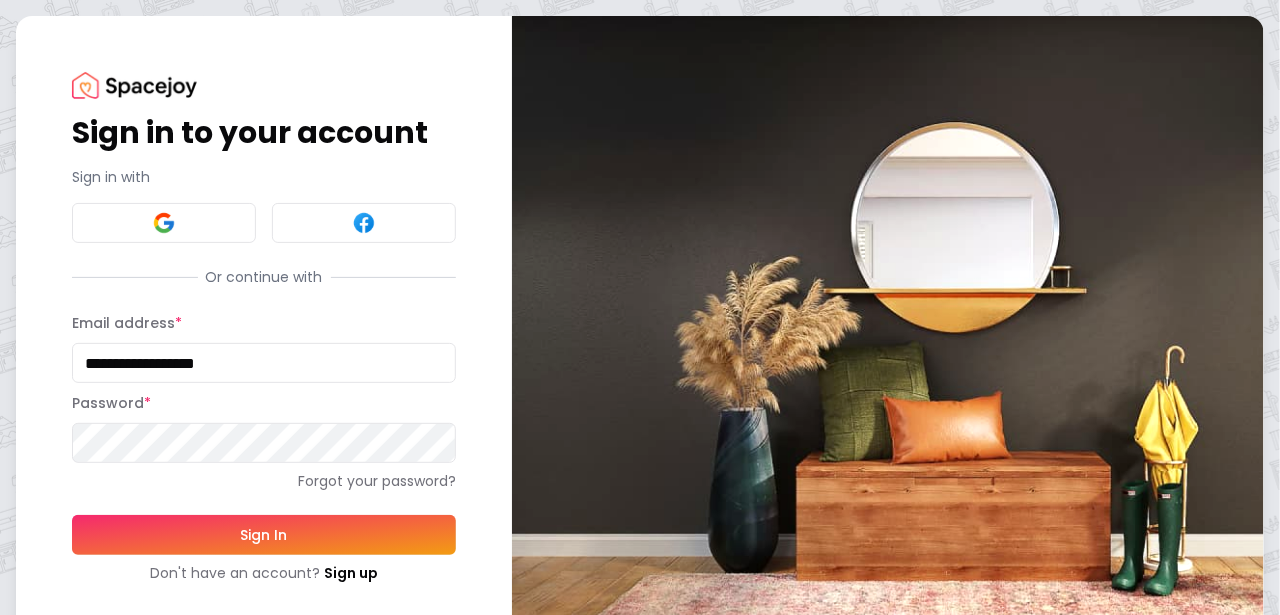 click on "Sign In" at bounding box center [264, 535] 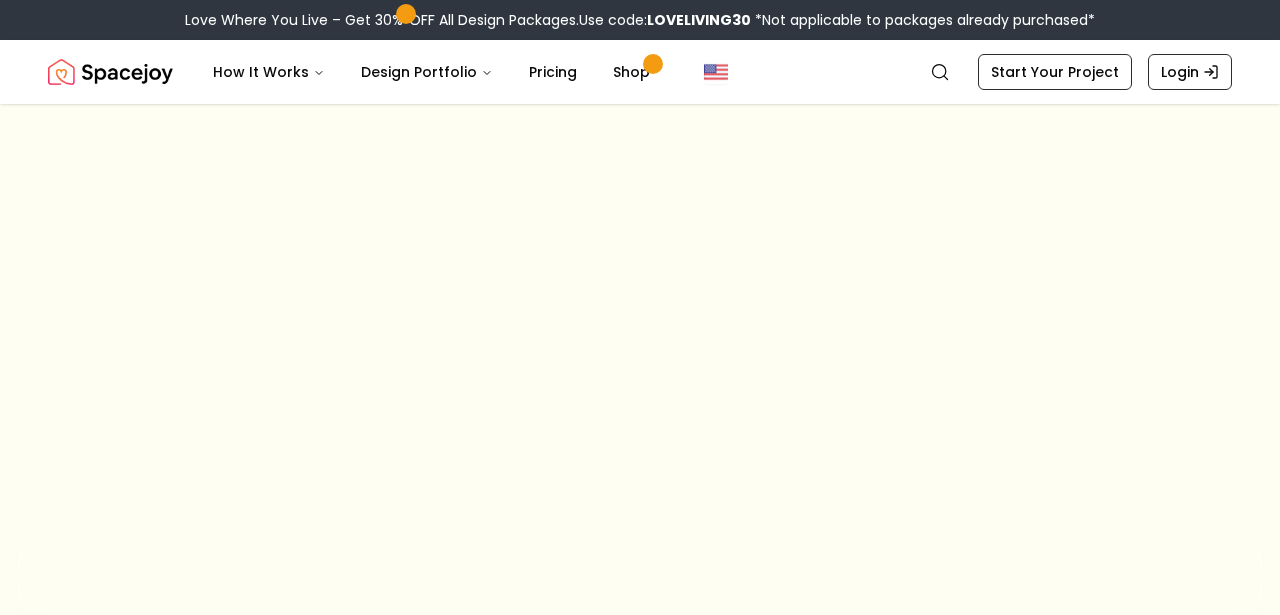 scroll, scrollTop: 0, scrollLeft: 0, axis: both 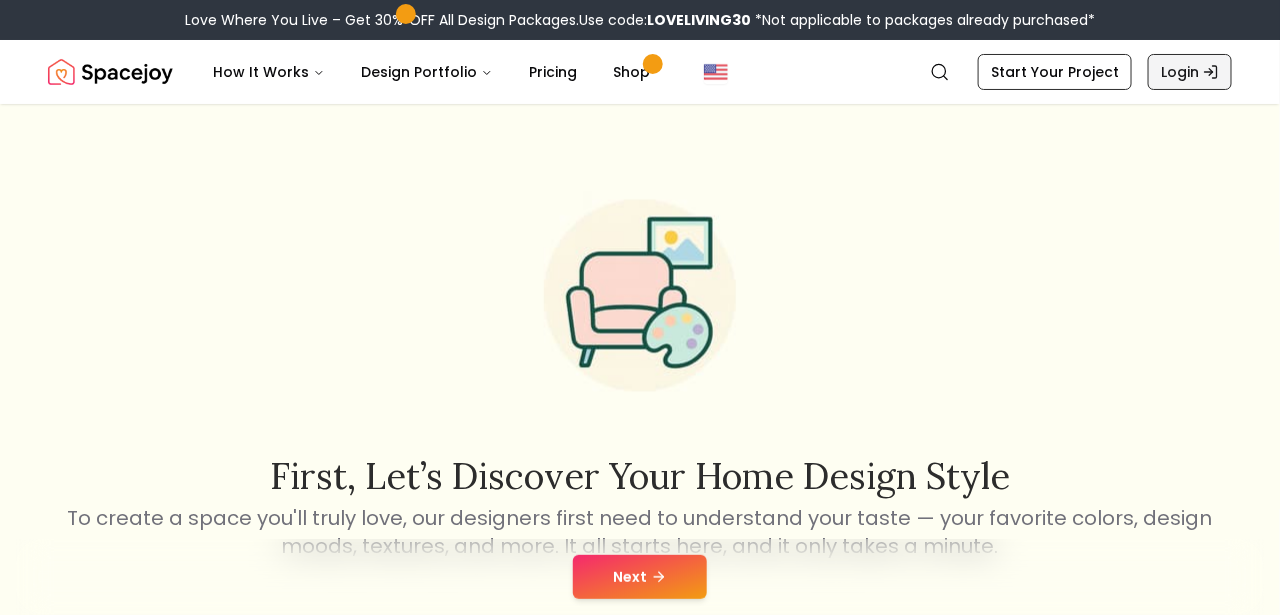 click on "Login" at bounding box center (1190, 72) 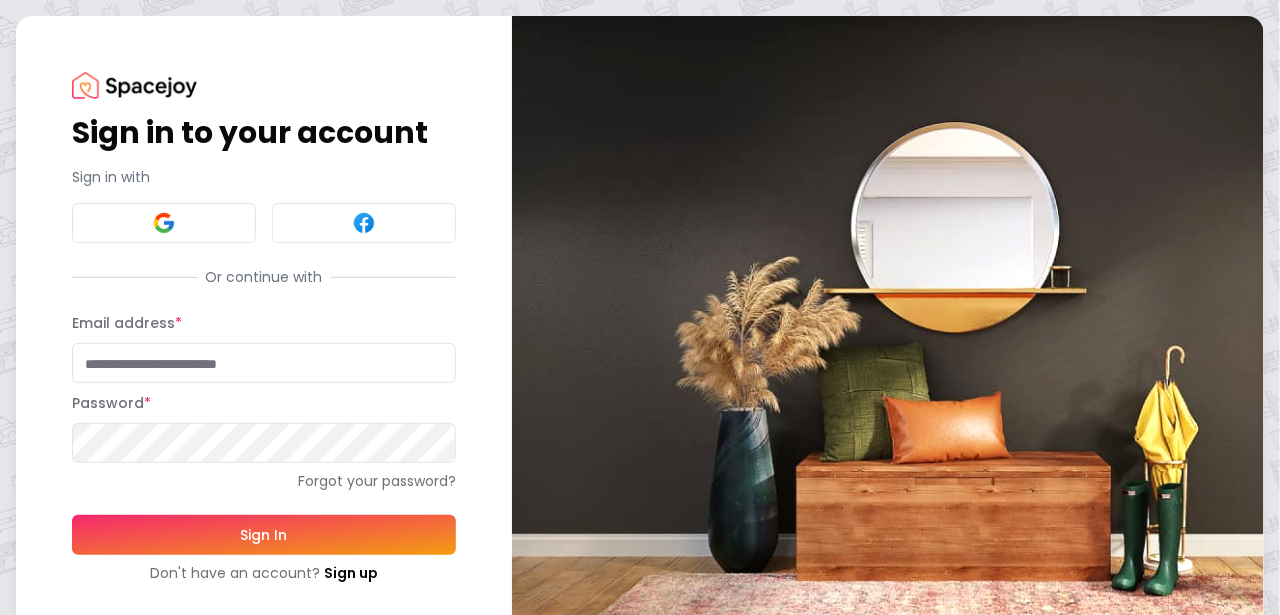 click on "Email address  *" at bounding box center [264, 363] 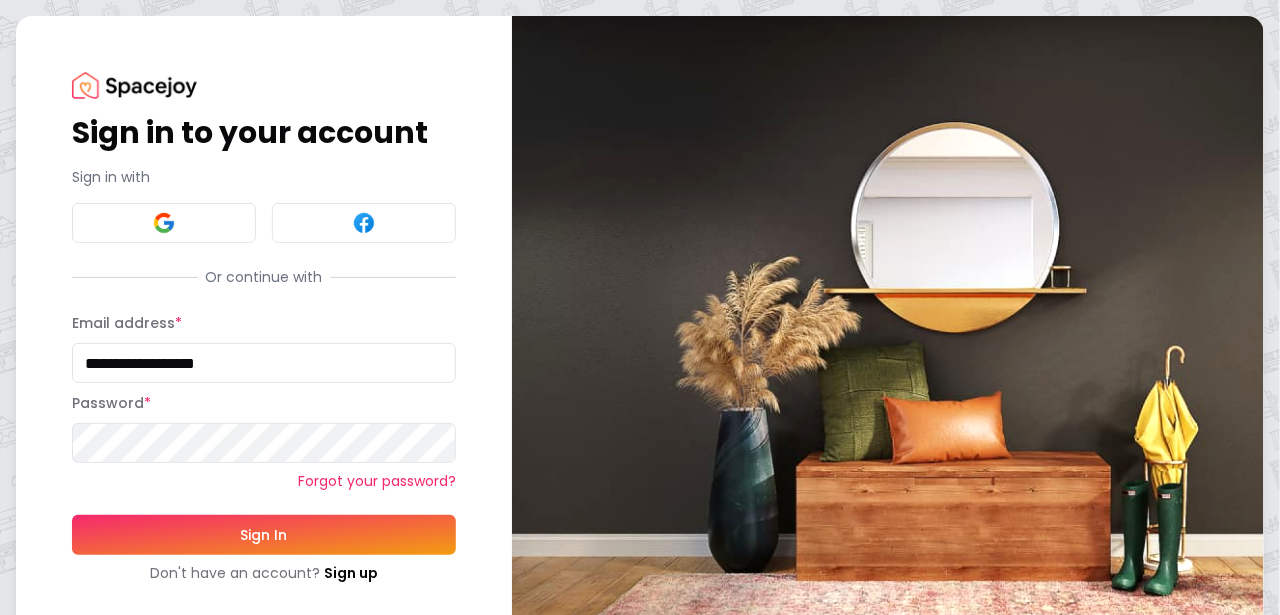 type on "**********" 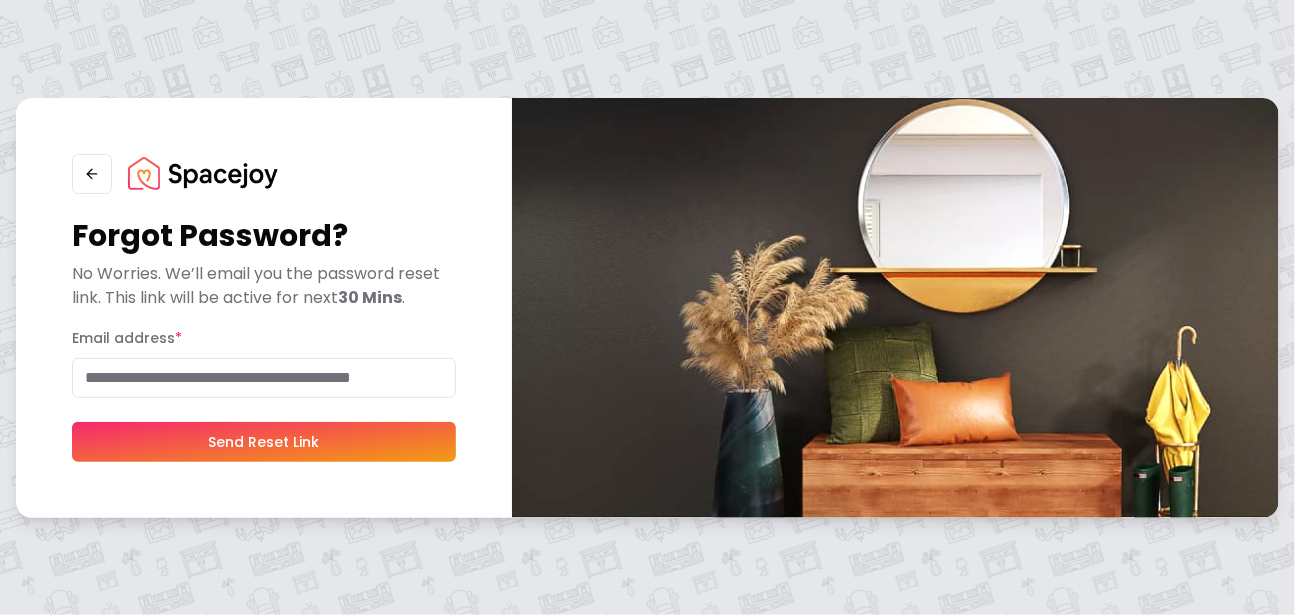 click on "Send Reset Link" at bounding box center [264, 442] 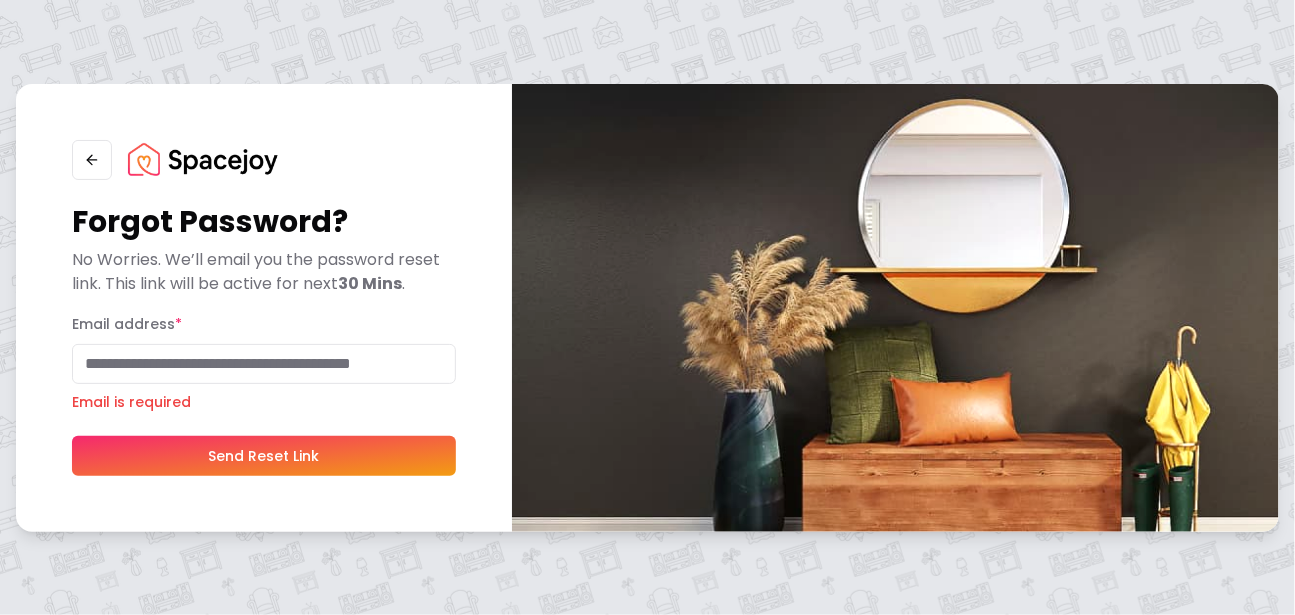 click on "Email address  *" at bounding box center (264, 364) 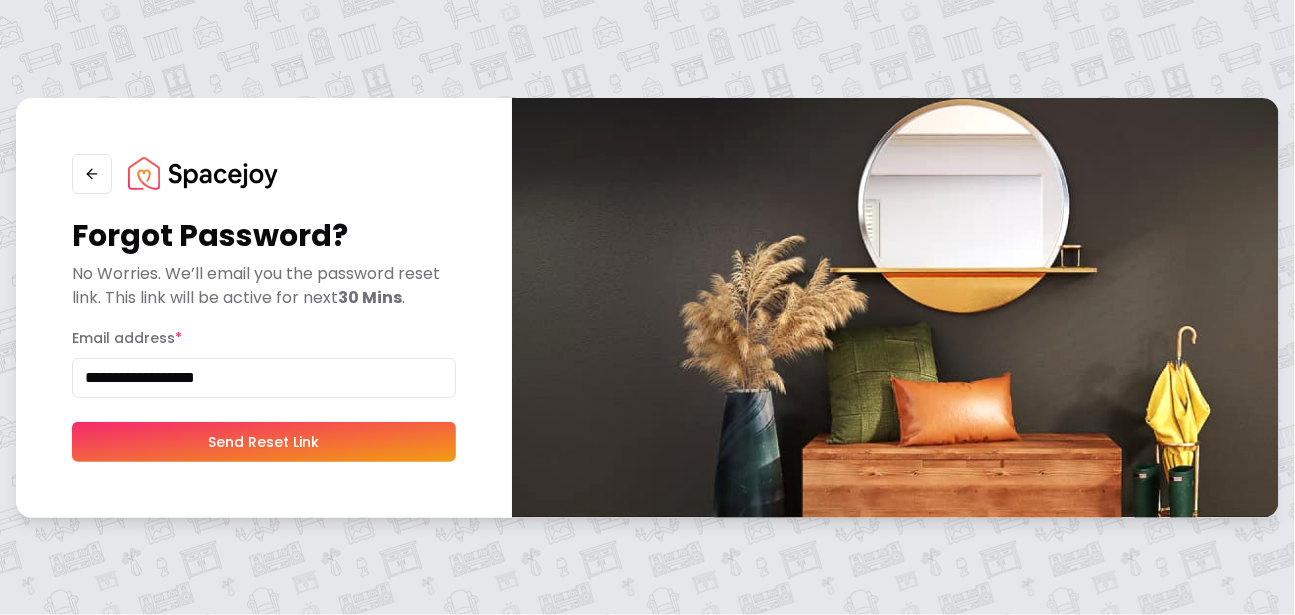 type on "**********" 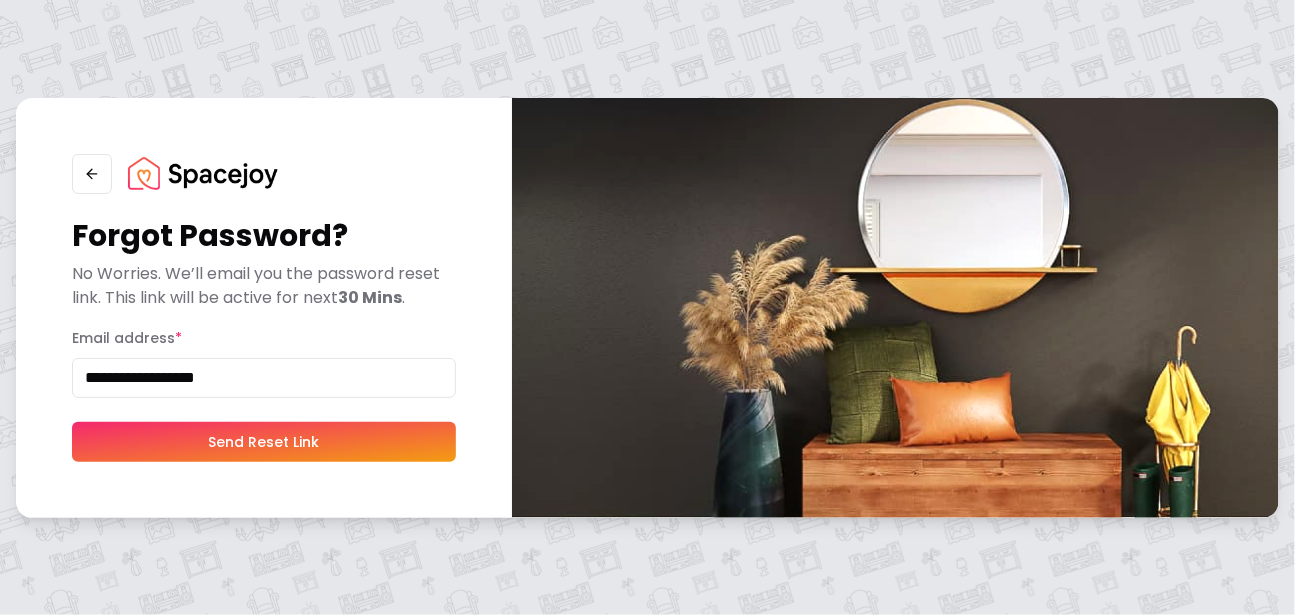 click on "Send Reset Link" at bounding box center (264, 442) 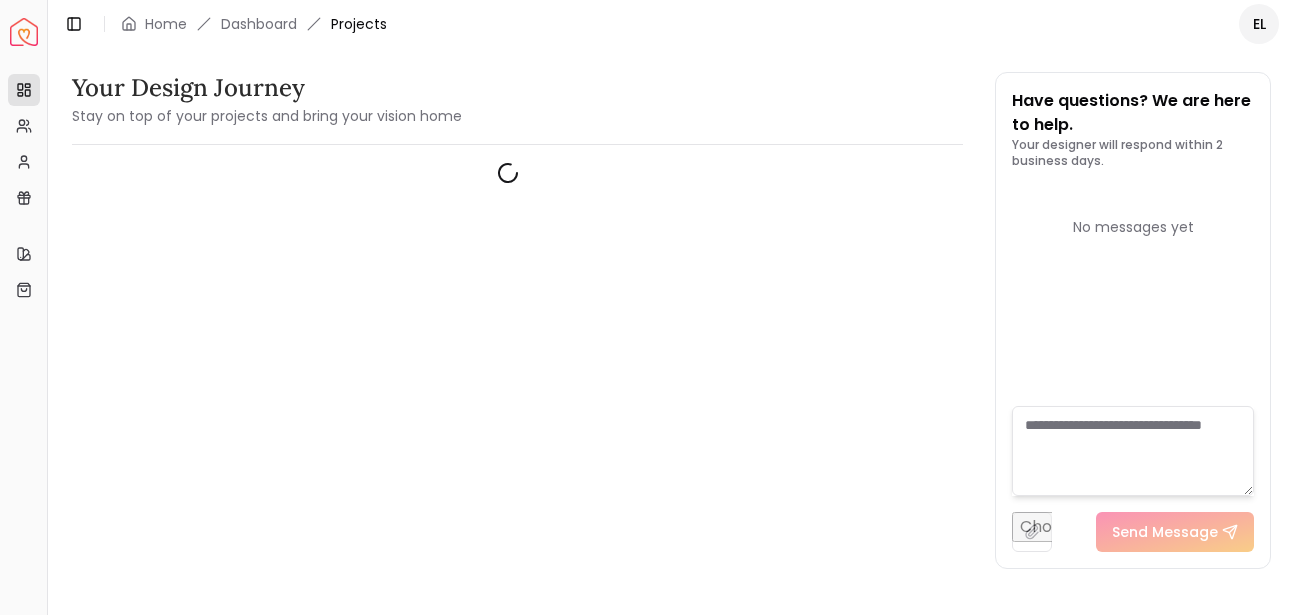 scroll, scrollTop: 0, scrollLeft: 0, axis: both 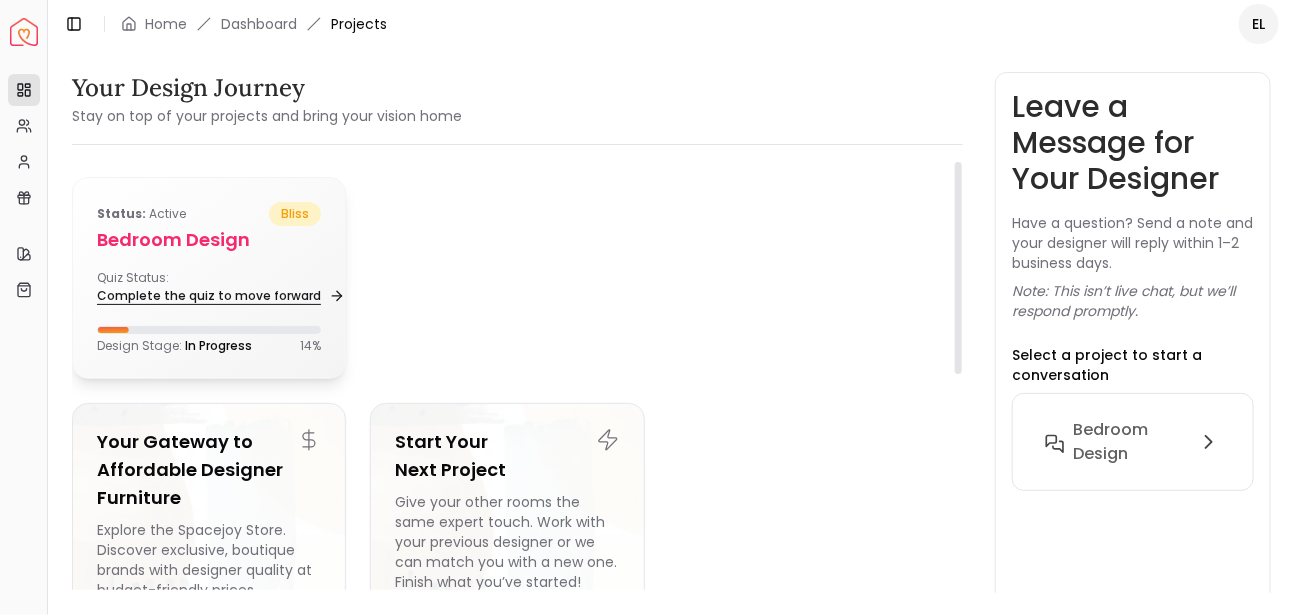 click on "Complete the quiz to move forward" at bounding box center (219, 296) 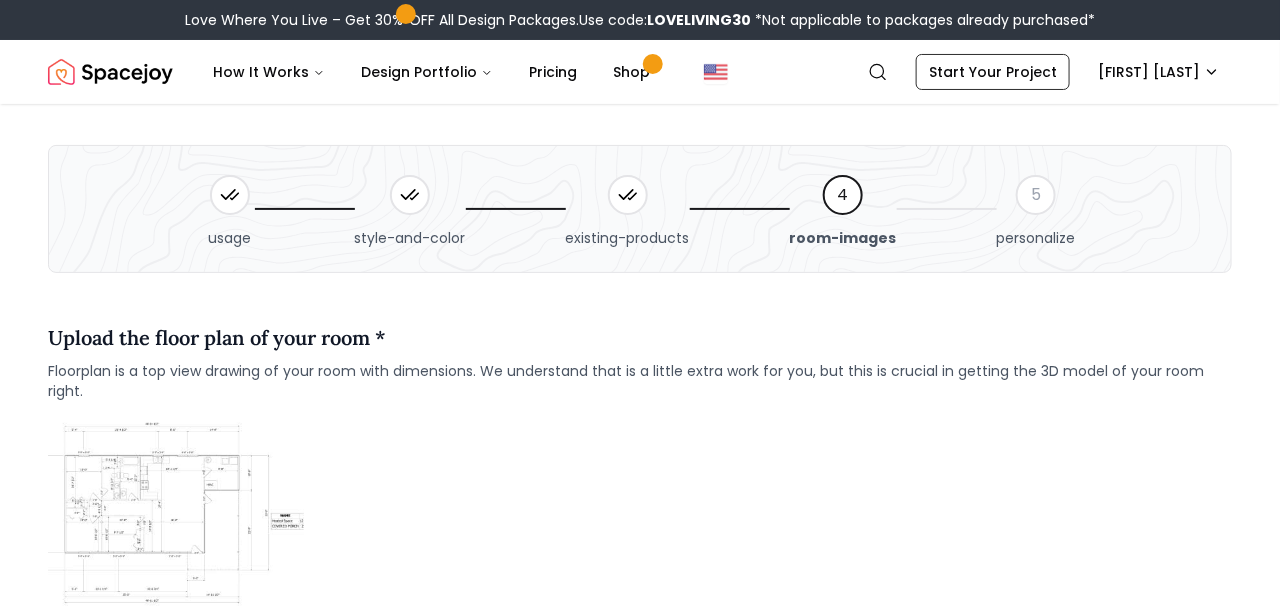 scroll, scrollTop: 0, scrollLeft: 0, axis: both 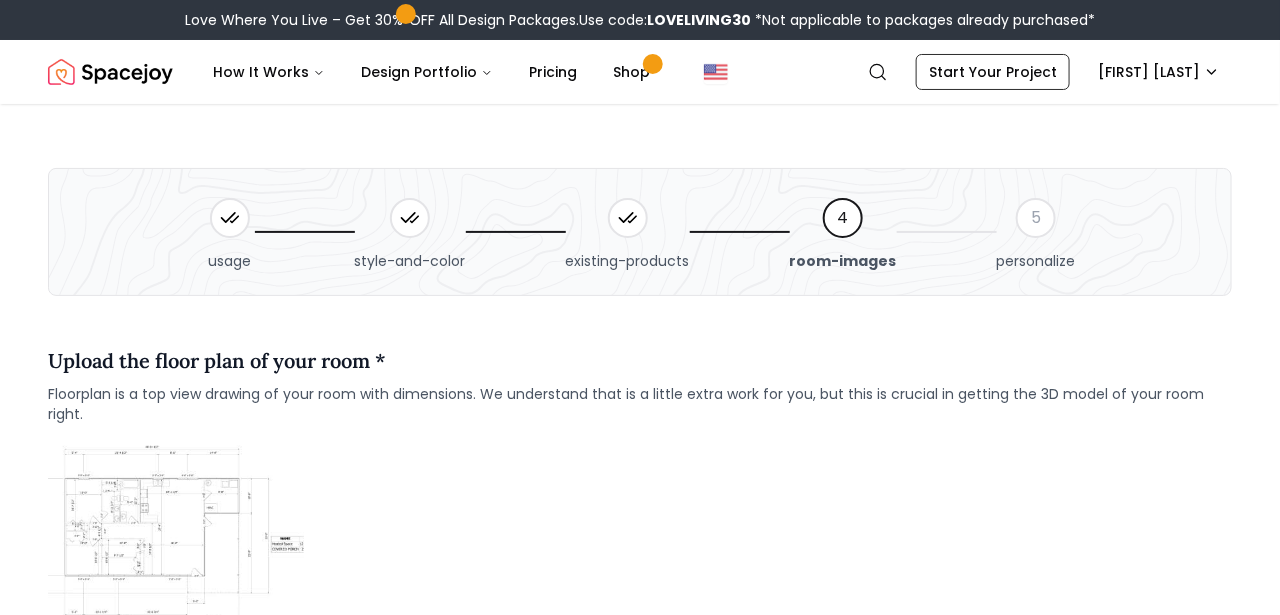 click 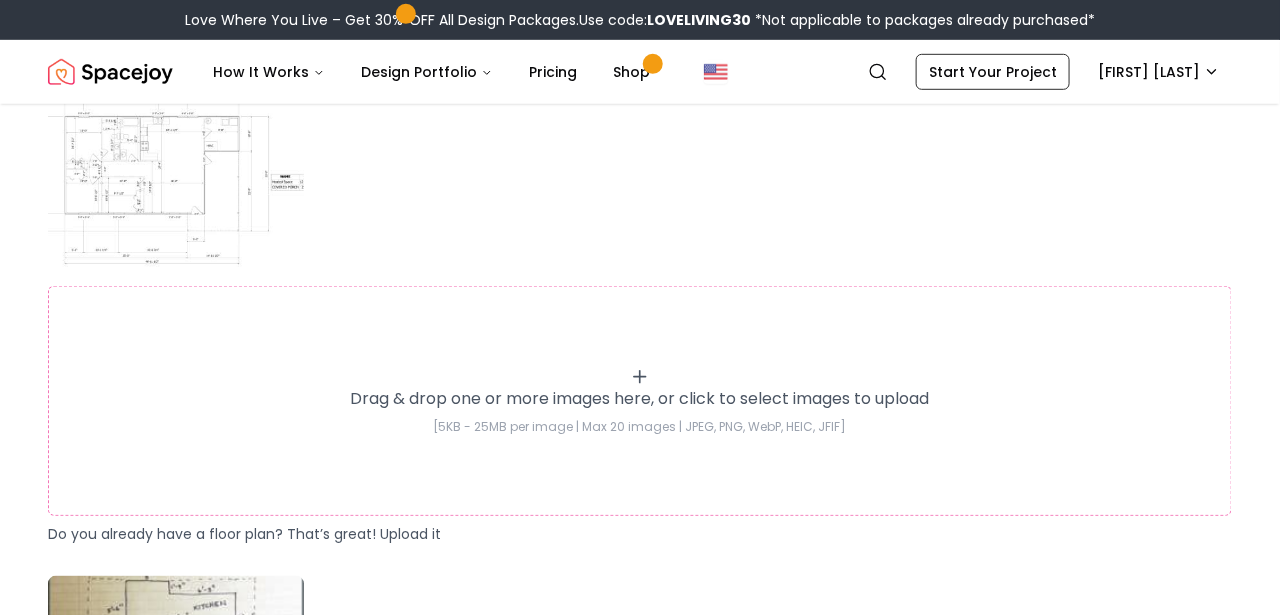 scroll, scrollTop: 0, scrollLeft: 0, axis: both 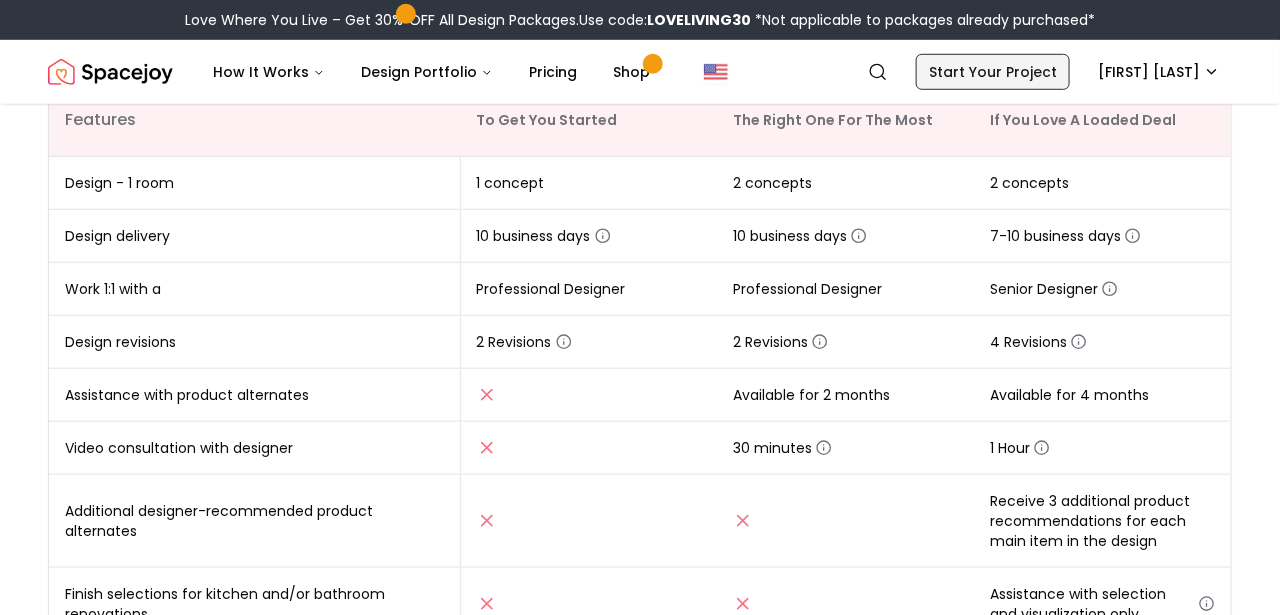 click on "Start Your Project" at bounding box center (993, 72) 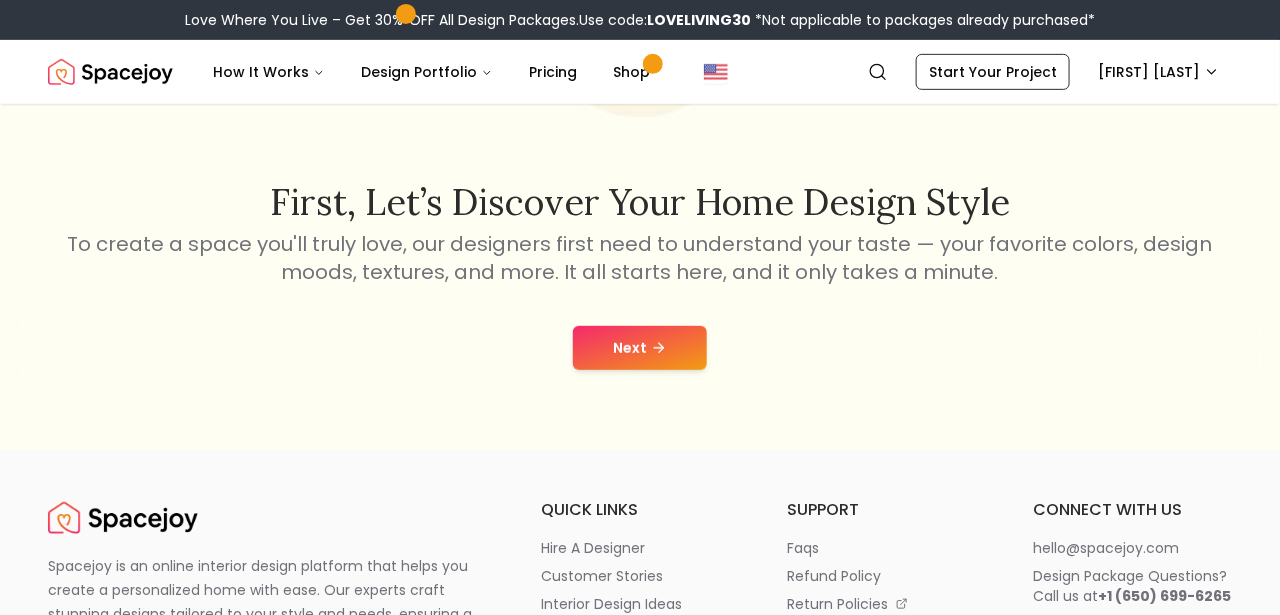 scroll, scrollTop: 300, scrollLeft: 0, axis: vertical 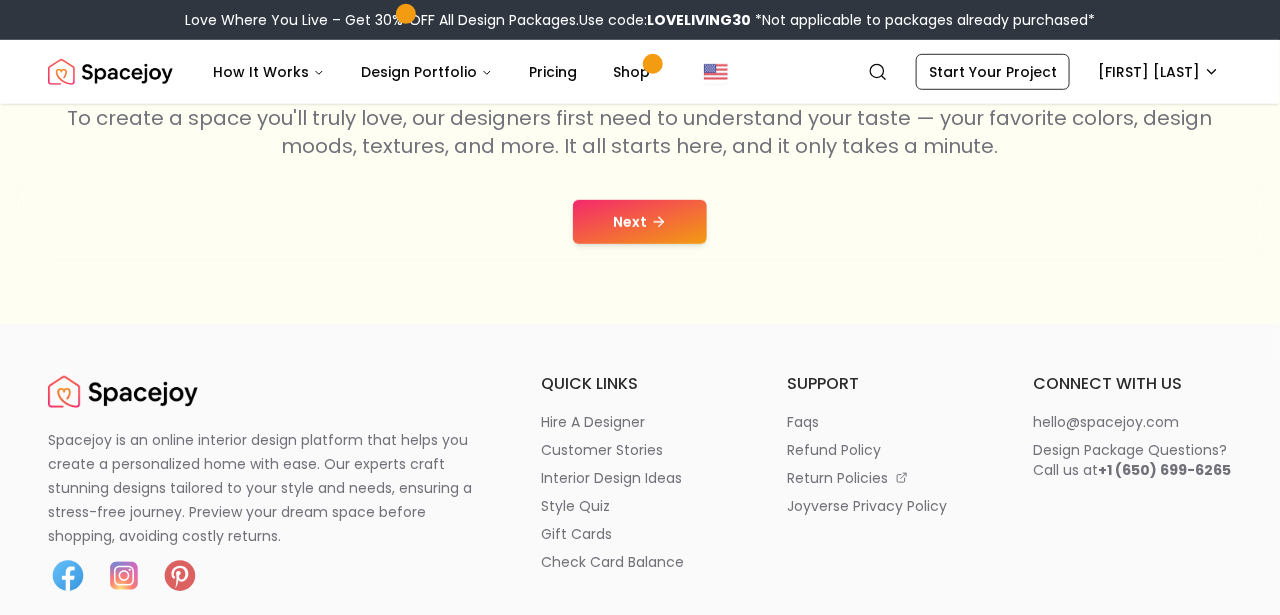 click on "Next" at bounding box center [640, 222] 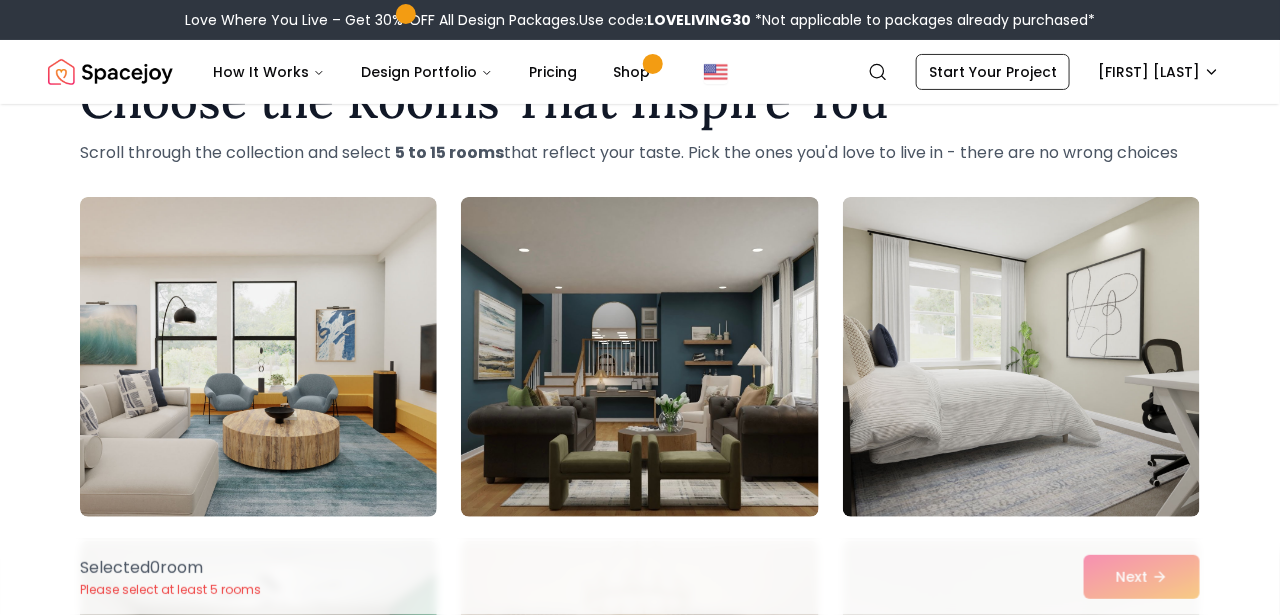 scroll, scrollTop: 100, scrollLeft: 0, axis: vertical 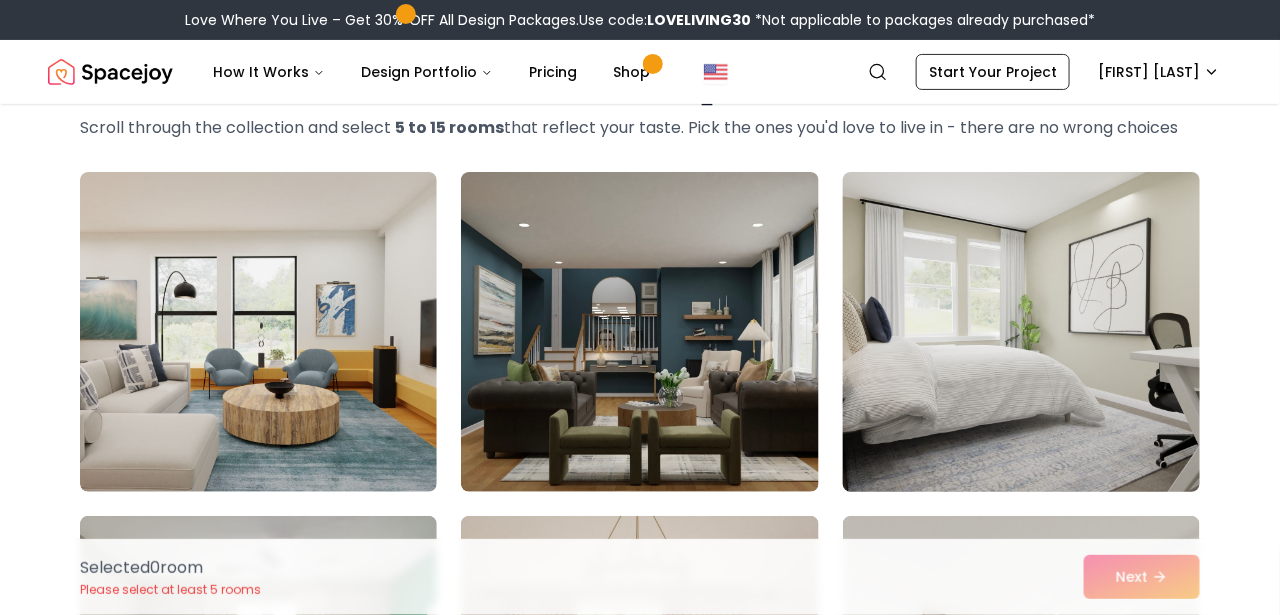 click at bounding box center [1021, 332] 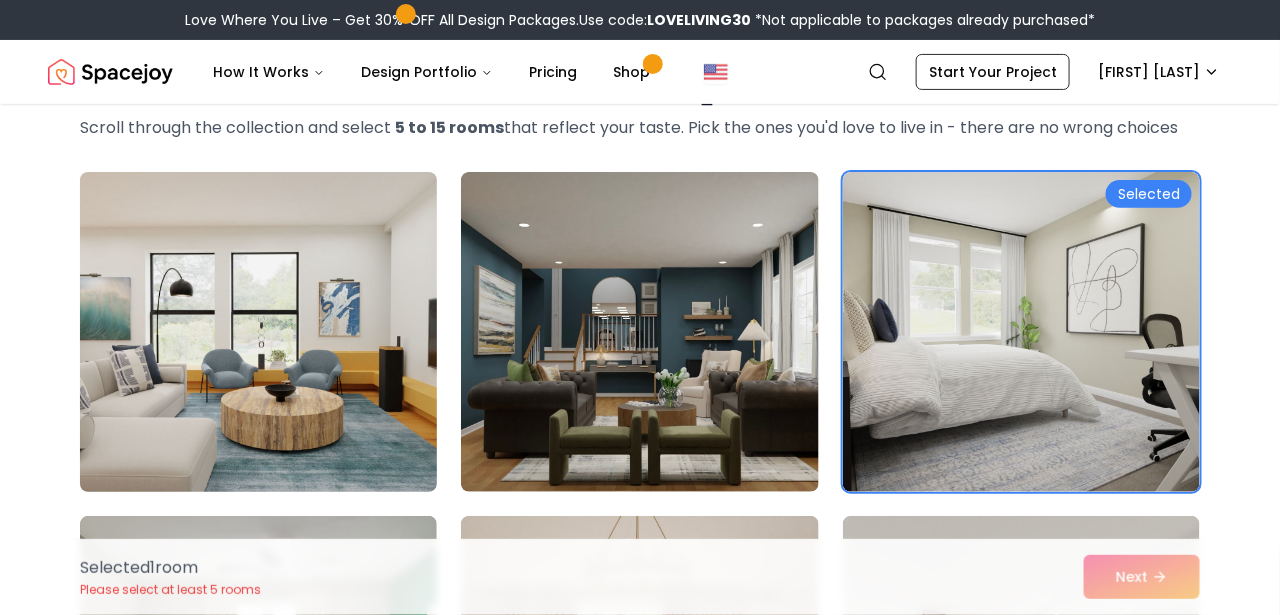 click at bounding box center (258, 332) 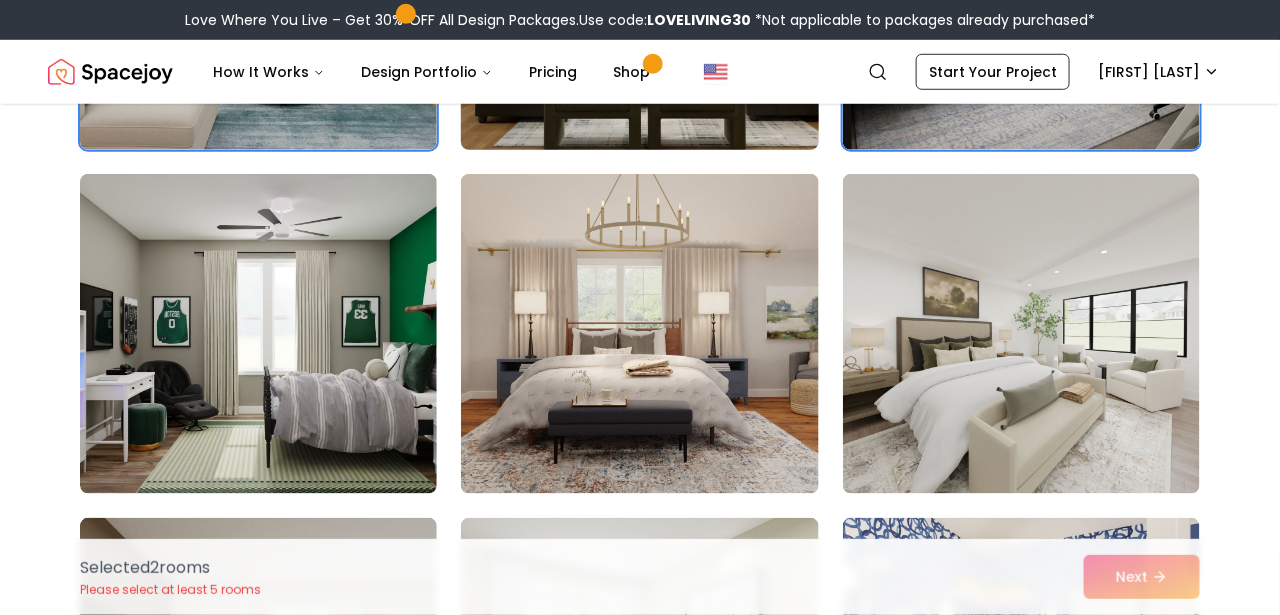 scroll, scrollTop: 500, scrollLeft: 0, axis: vertical 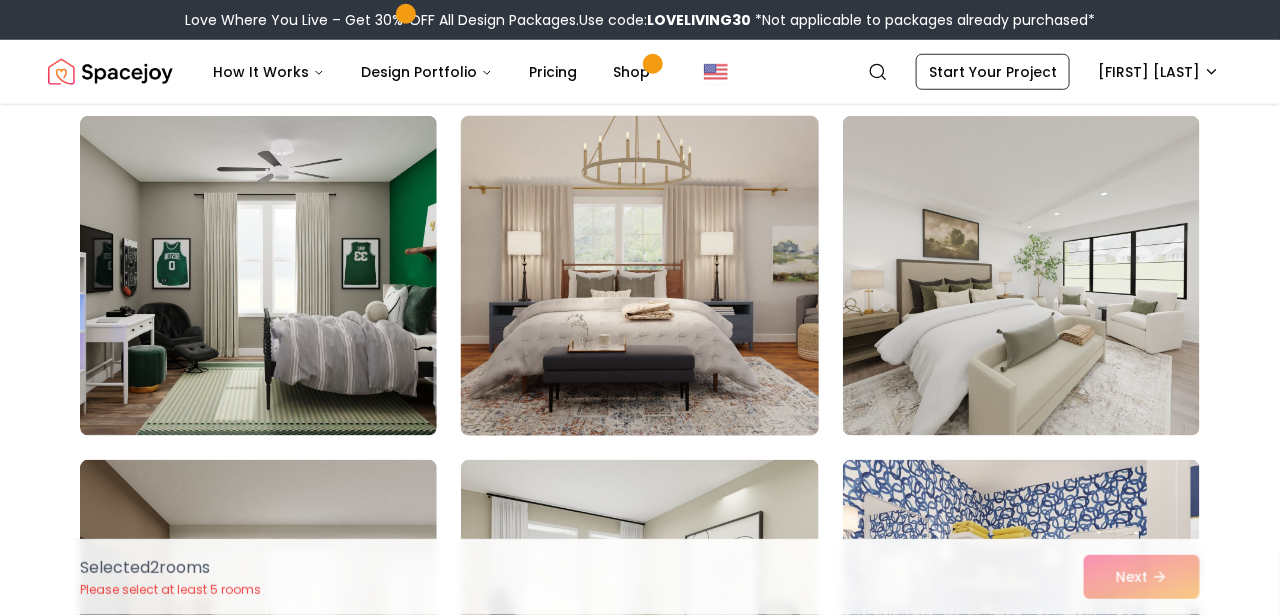 click at bounding box center (639, 276) 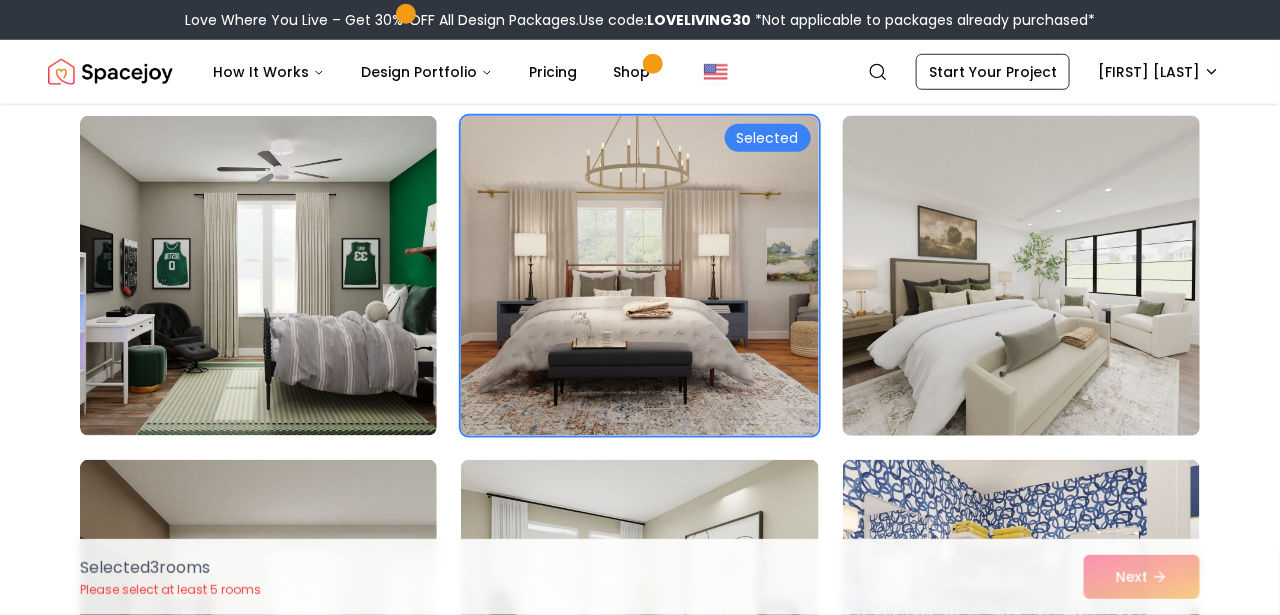 click at bounding box center (1021, 276) 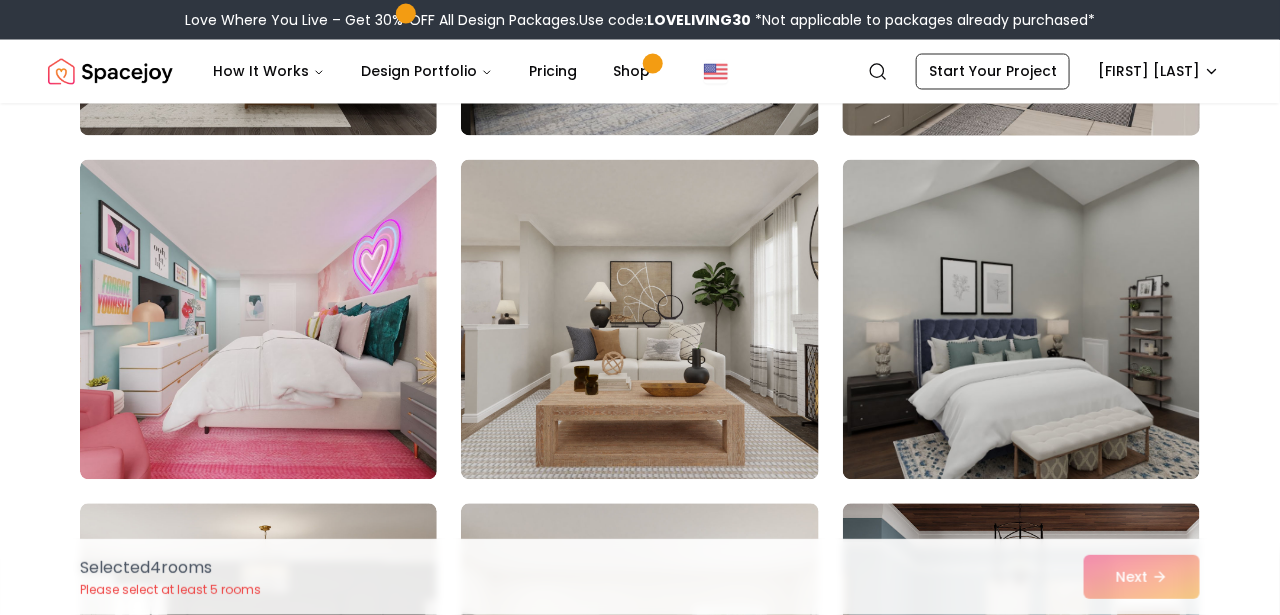 scroll, scrollTop: 1200, scrollLeft: 0, axis: vertical 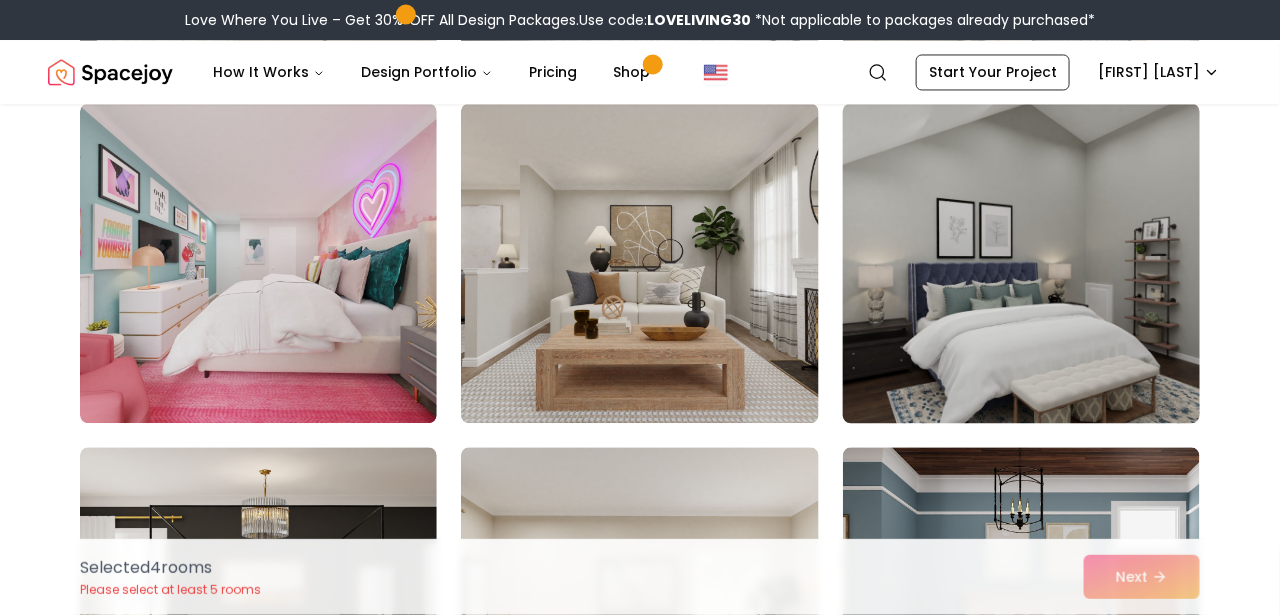click at bounding box center (1021, 264) 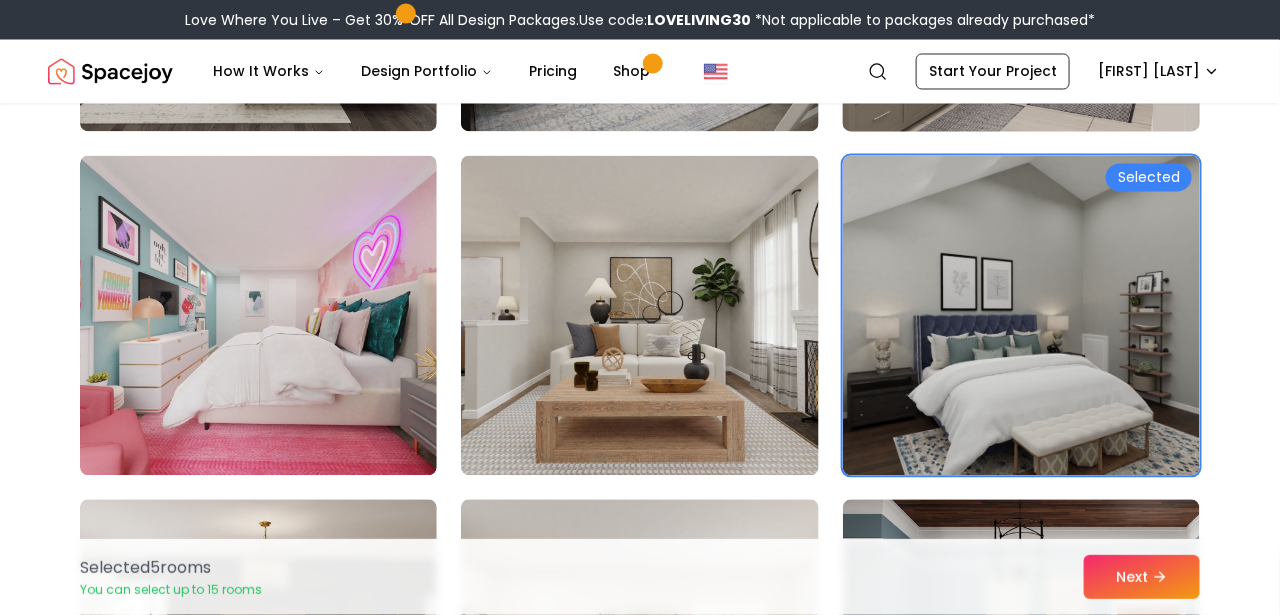 scroll, scrollTop: 1200, scrollLeft: 0, axis: vertical 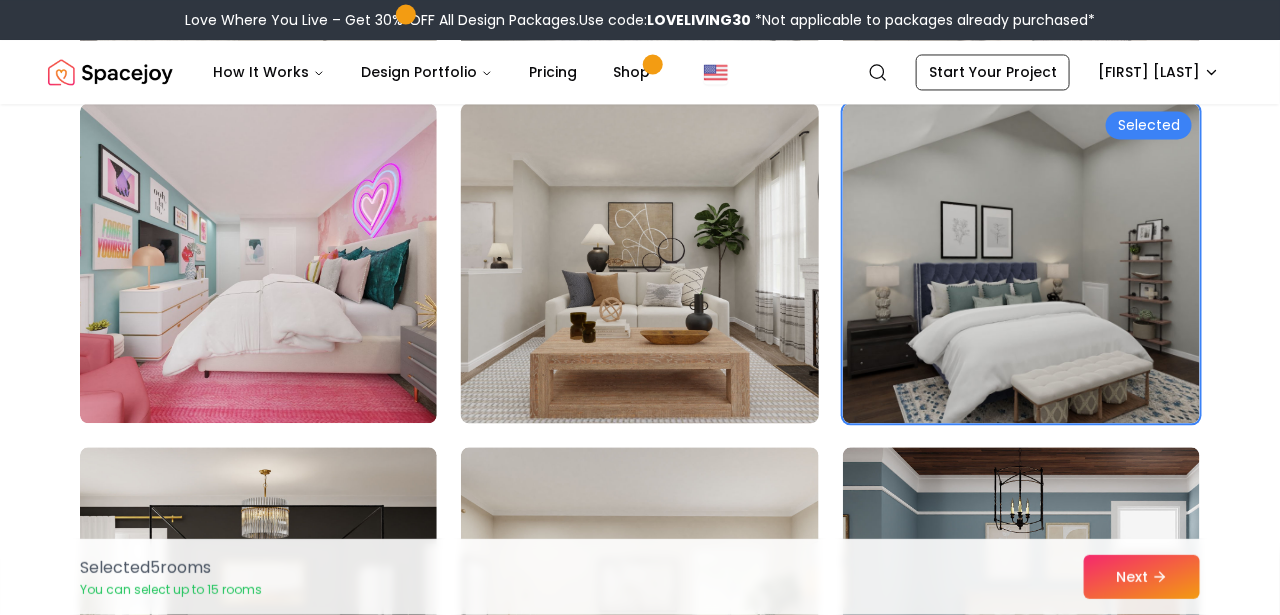 click at bounding box center (639, 264) 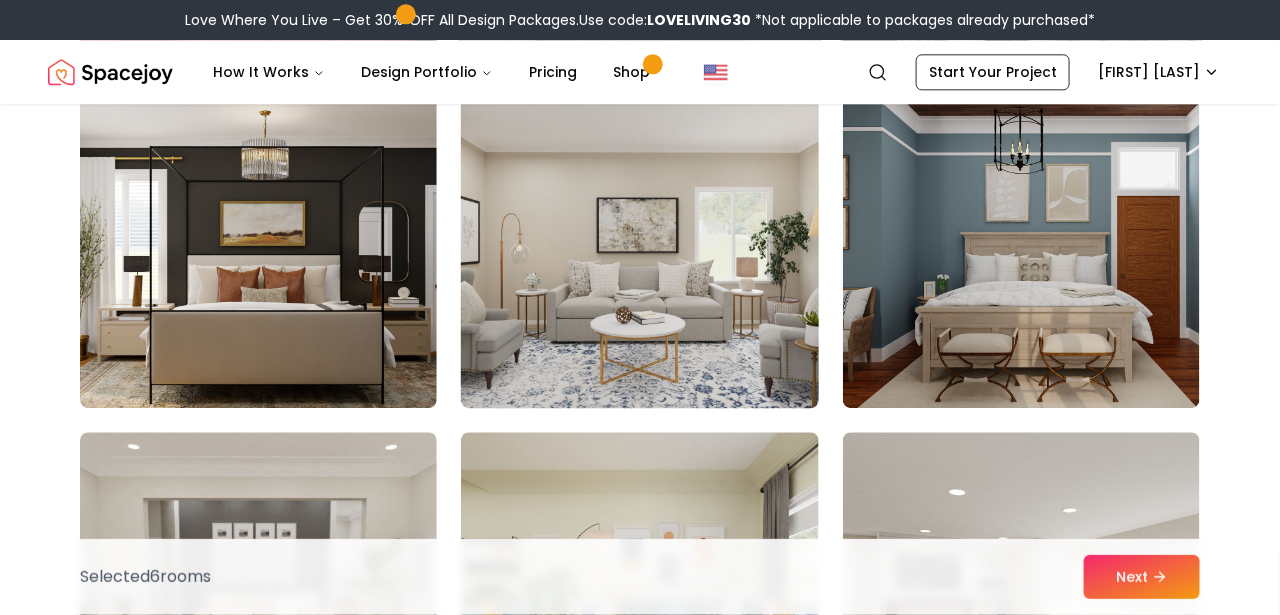 scroll, scrollTop: 1600, scrollLeft: 0, axis: vertical 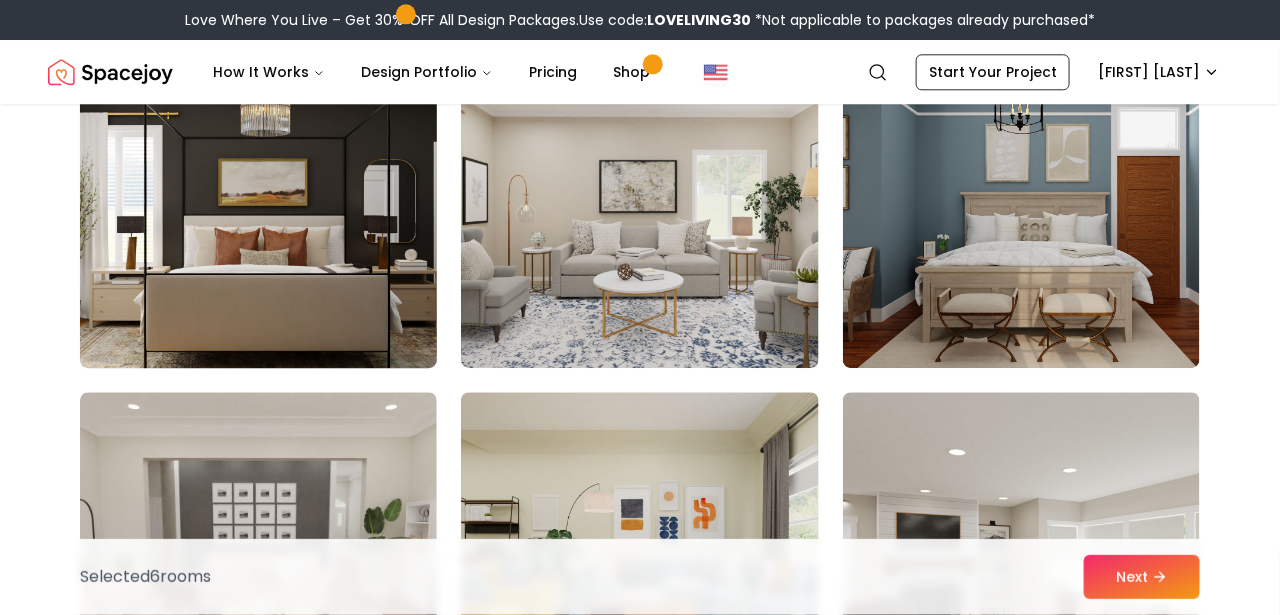 click at bounding box center [258, 208] 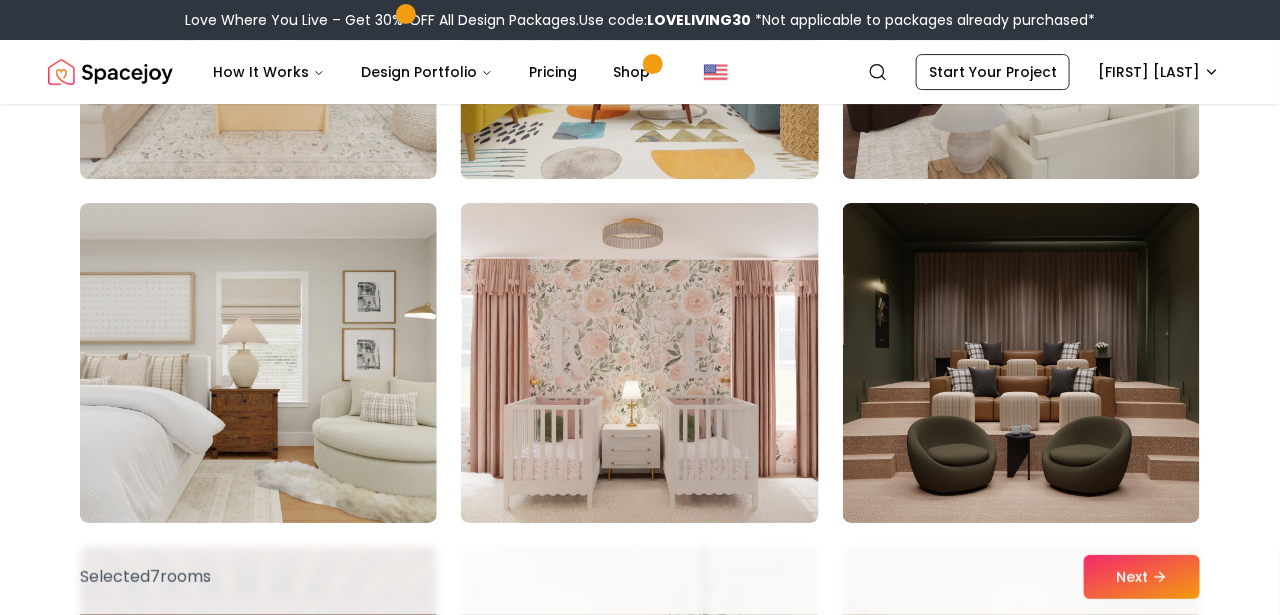 scroll, scrollTop: 2200, scrollLeft: 0, axis: vertical 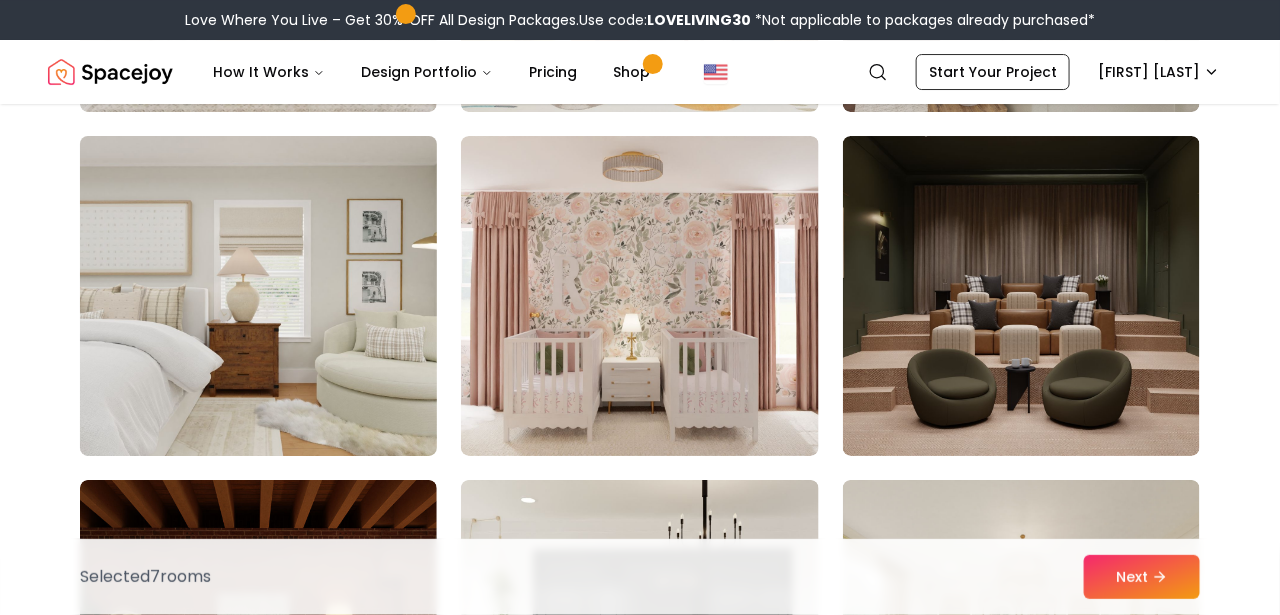 click at bounding box center (258, 296) 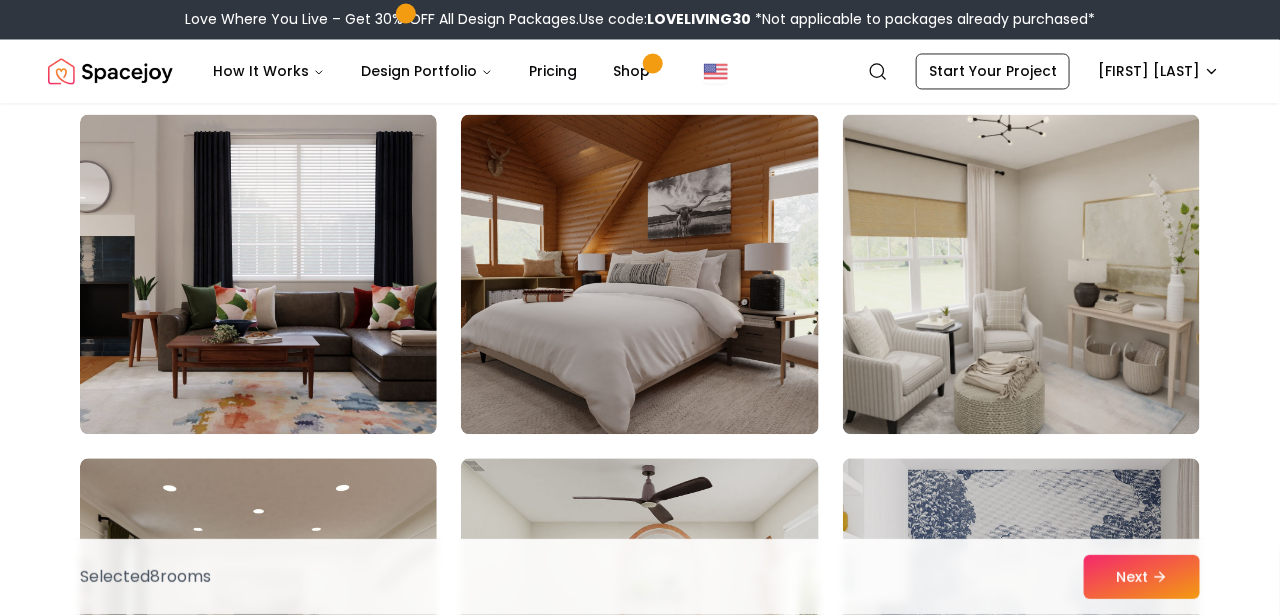 scroll, scrollTop: 3600, scrollLeft: 0, axis: vertical 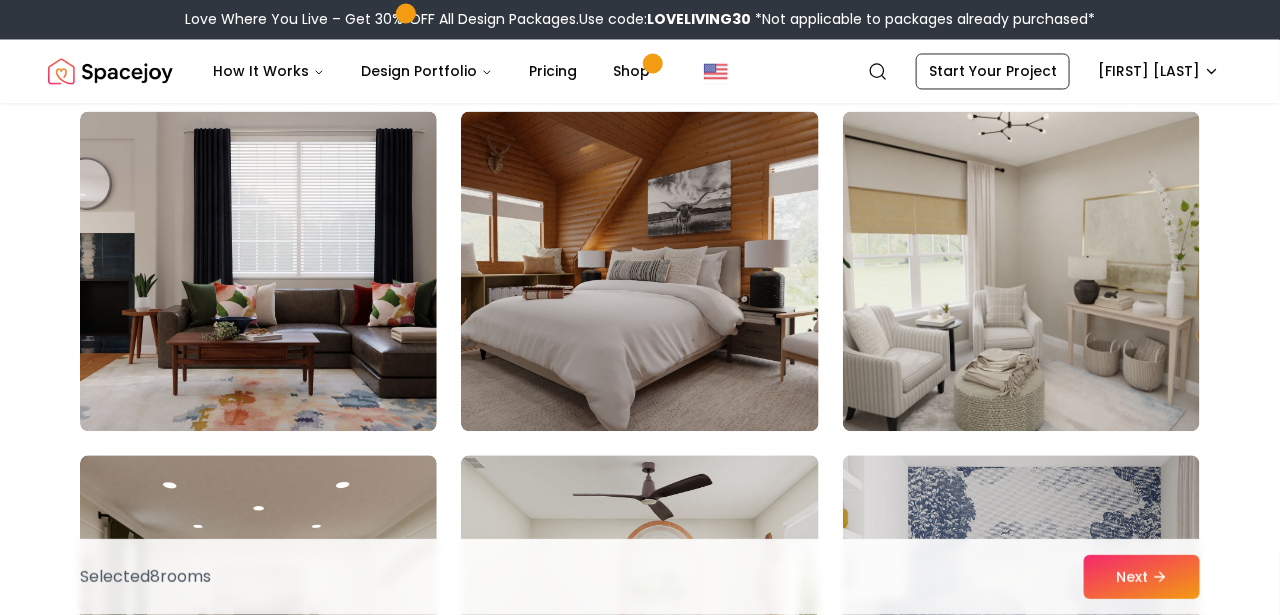 click at bounding box center (1021, 272) 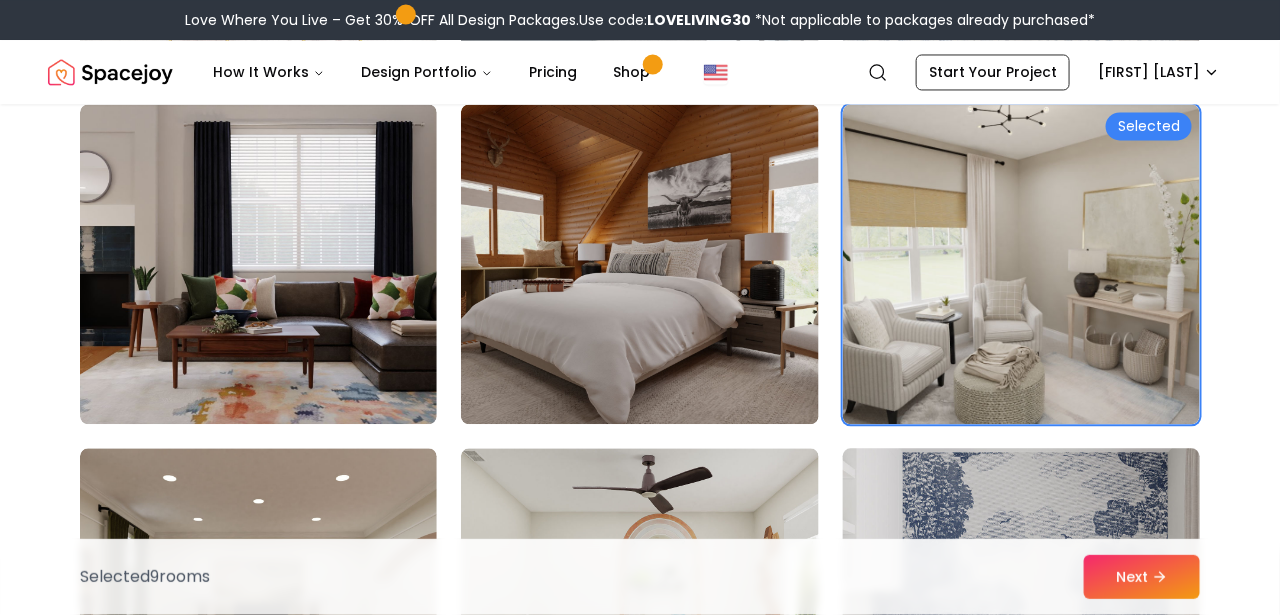 scroll, scrollTop: 3600, scrollLeft: 0, axis: vertical 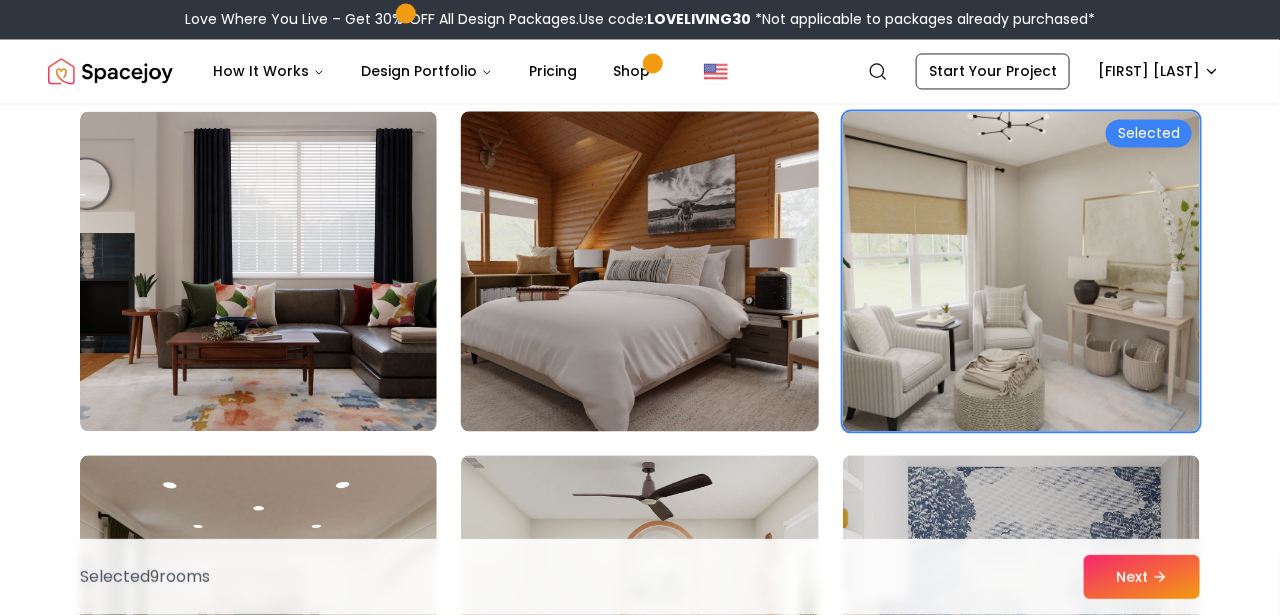 click at bounding box center [639, 272] 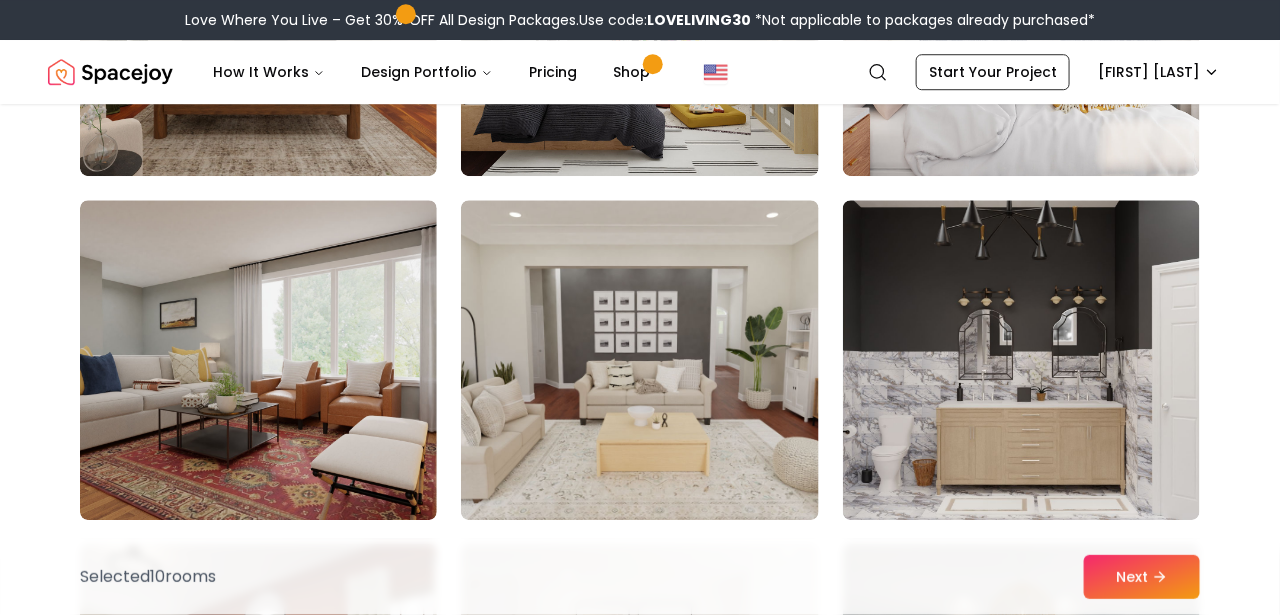 scroll, scrollTop: 4300, scrollLeft: 0, axis: vertical 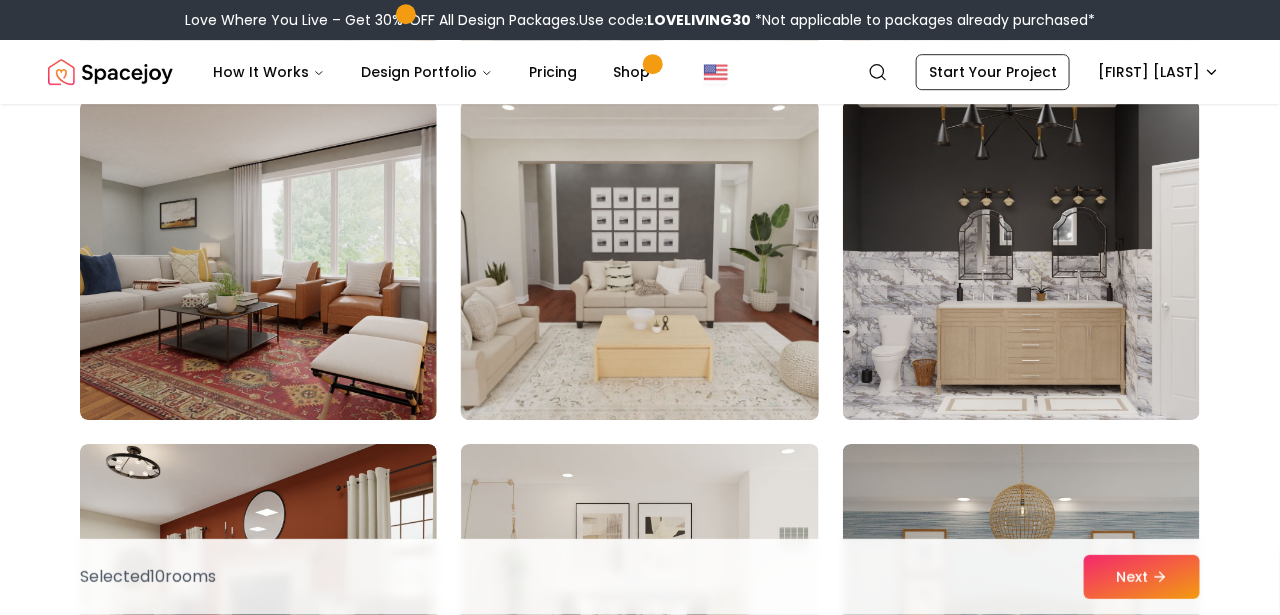 click at bounding box center (639, 260) 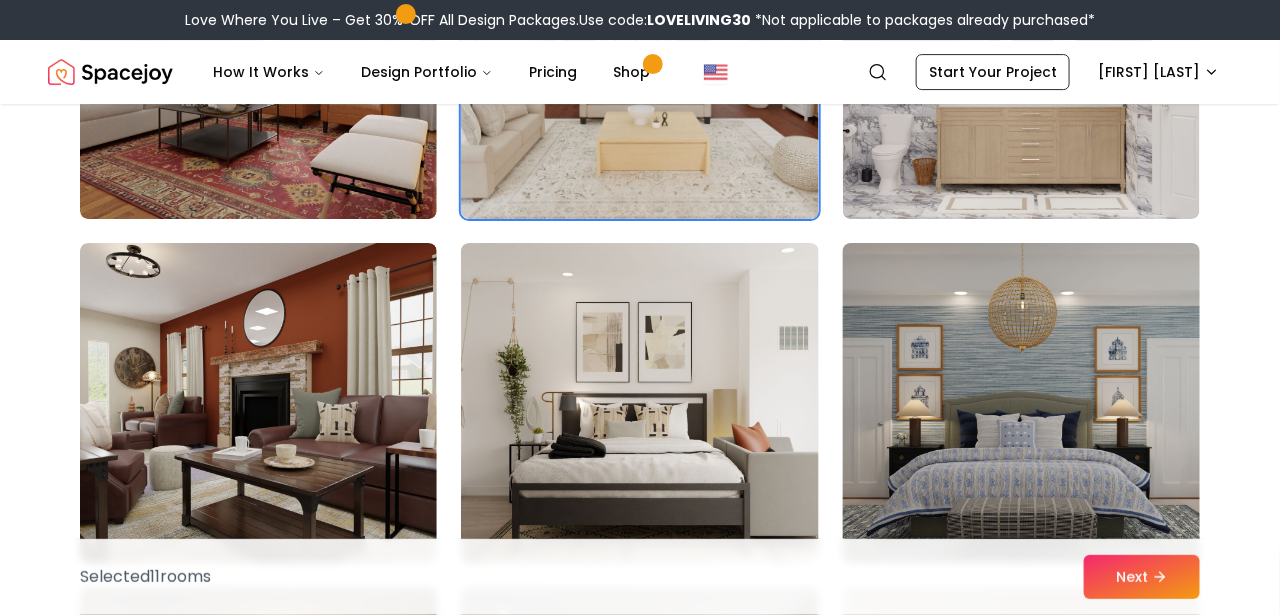 scroll, scrollTop: 4600, scrollLeft: 0, axis: vertical 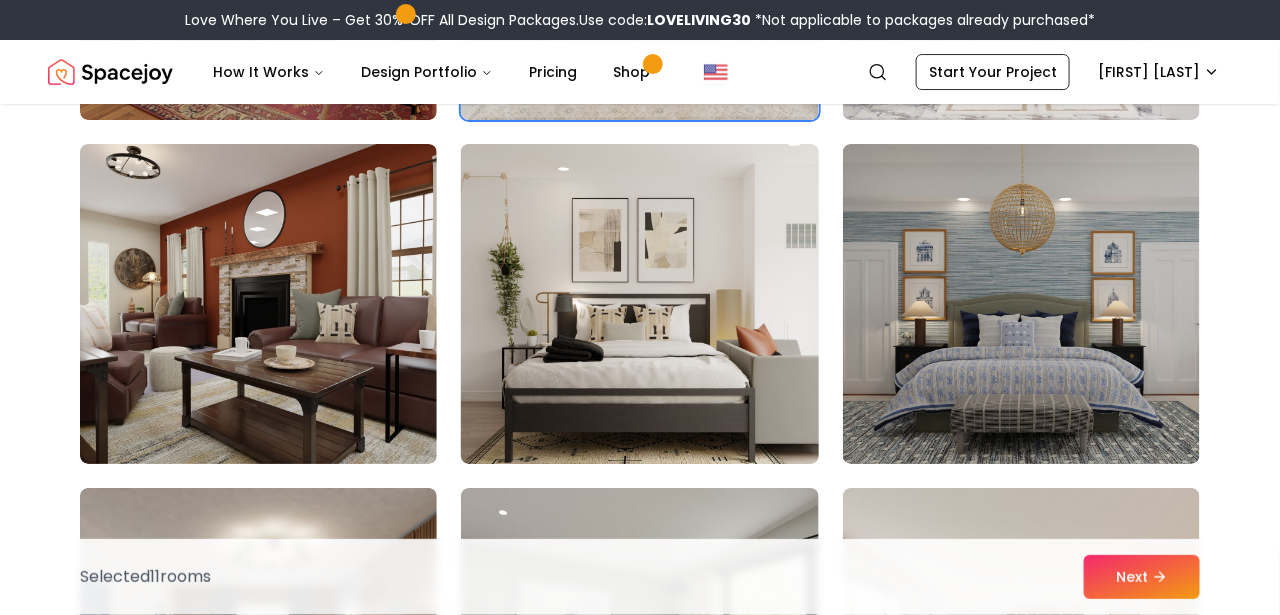 click at bounding box center (639, 304) 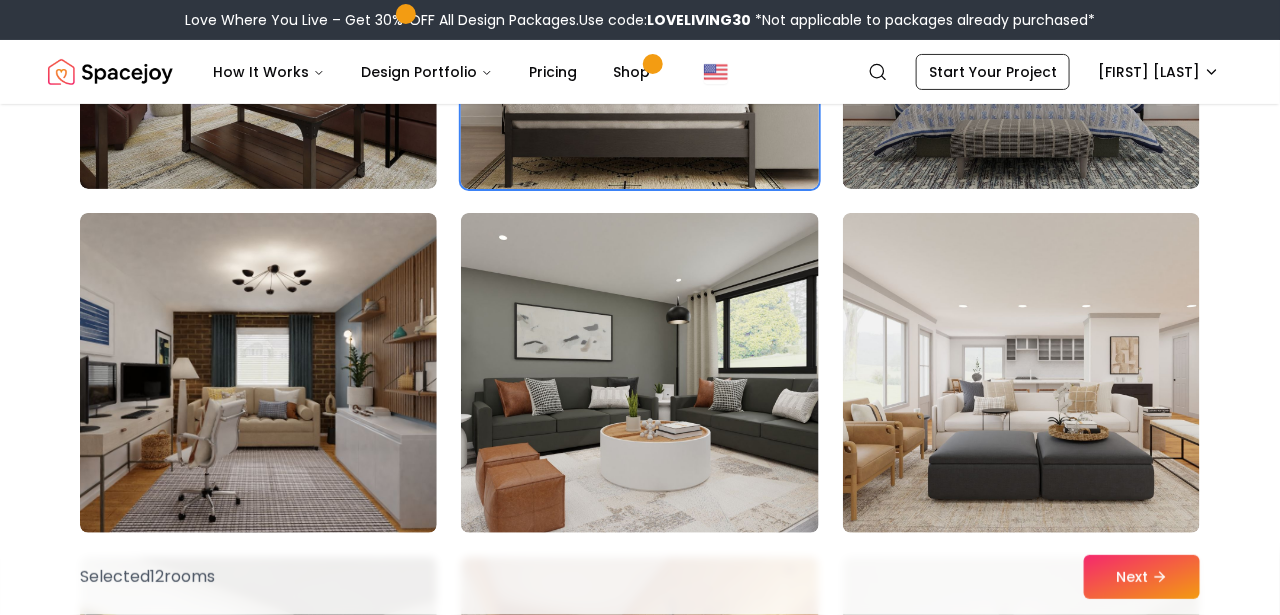 scroll, scrollTop: 5000, scrollLeft: 0, axis: vertical 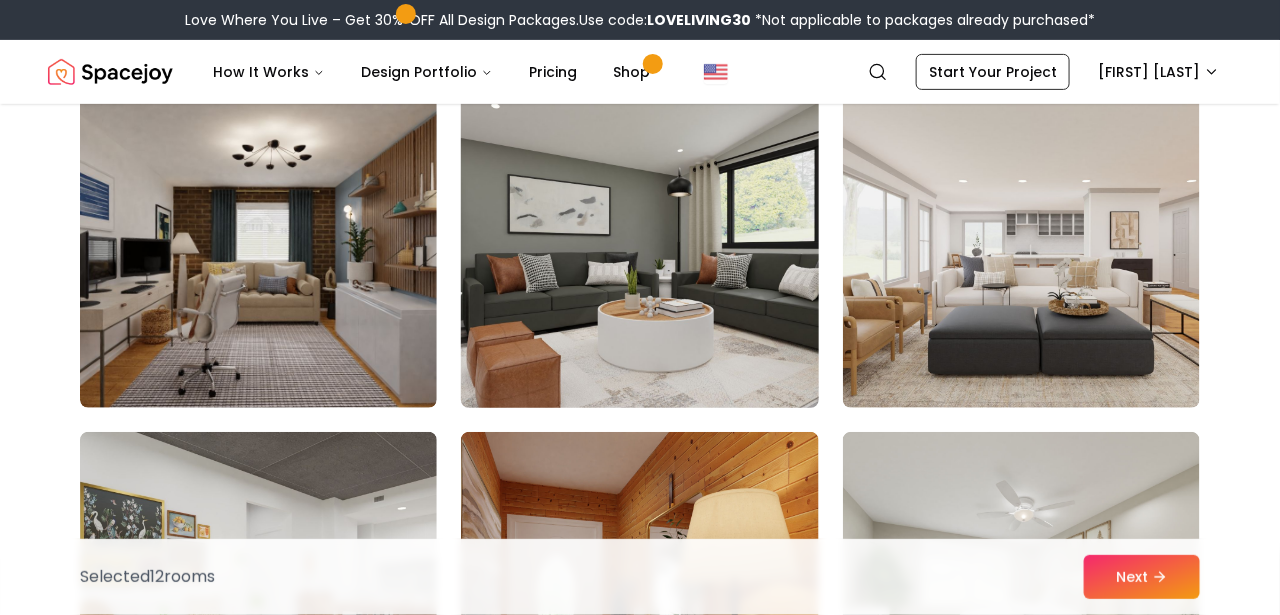 click at bounding box center [639, 248] 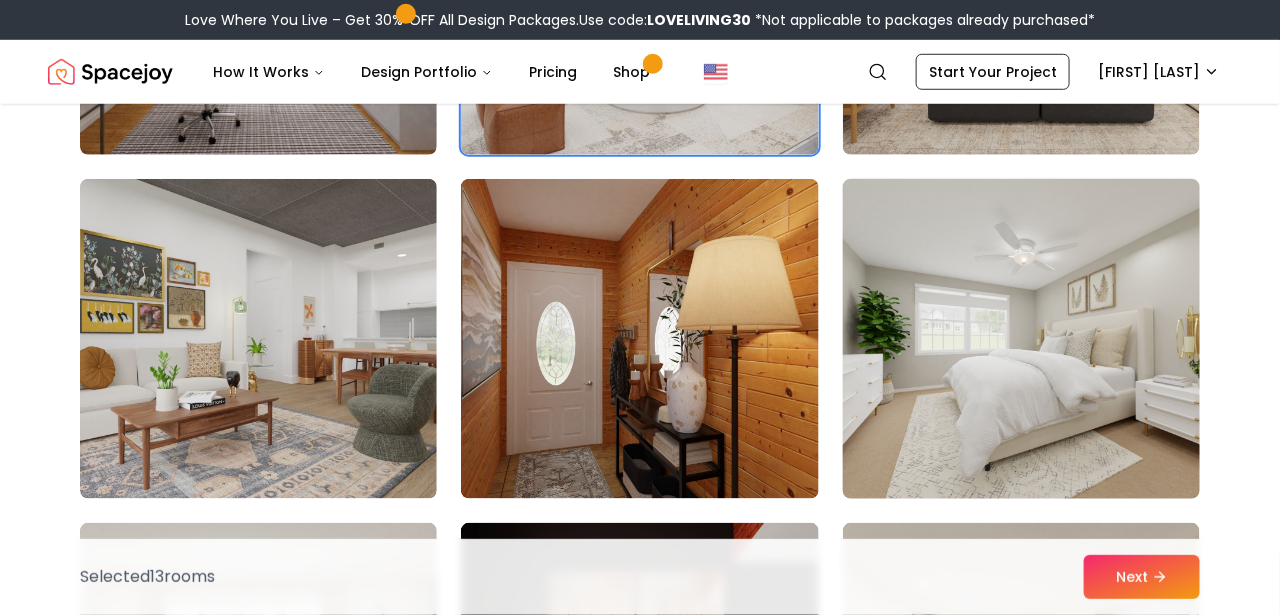 scroll, scrollTop: 5300, scrollLeft: 0, axis: vertical 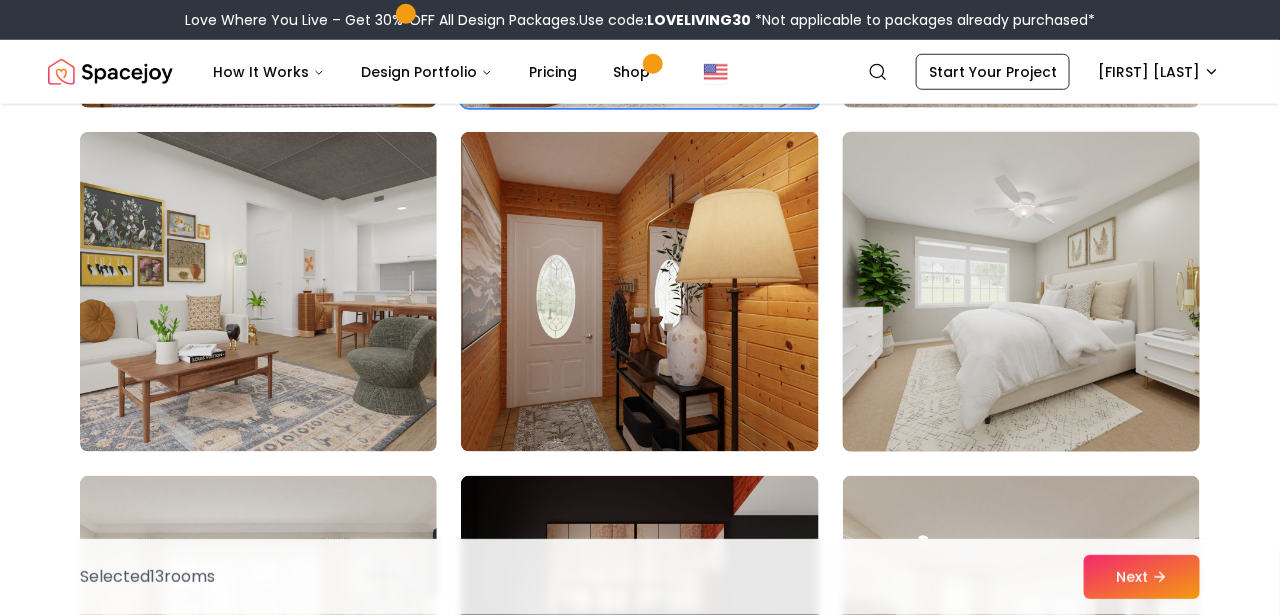 click at bounding box center [1021, 292] 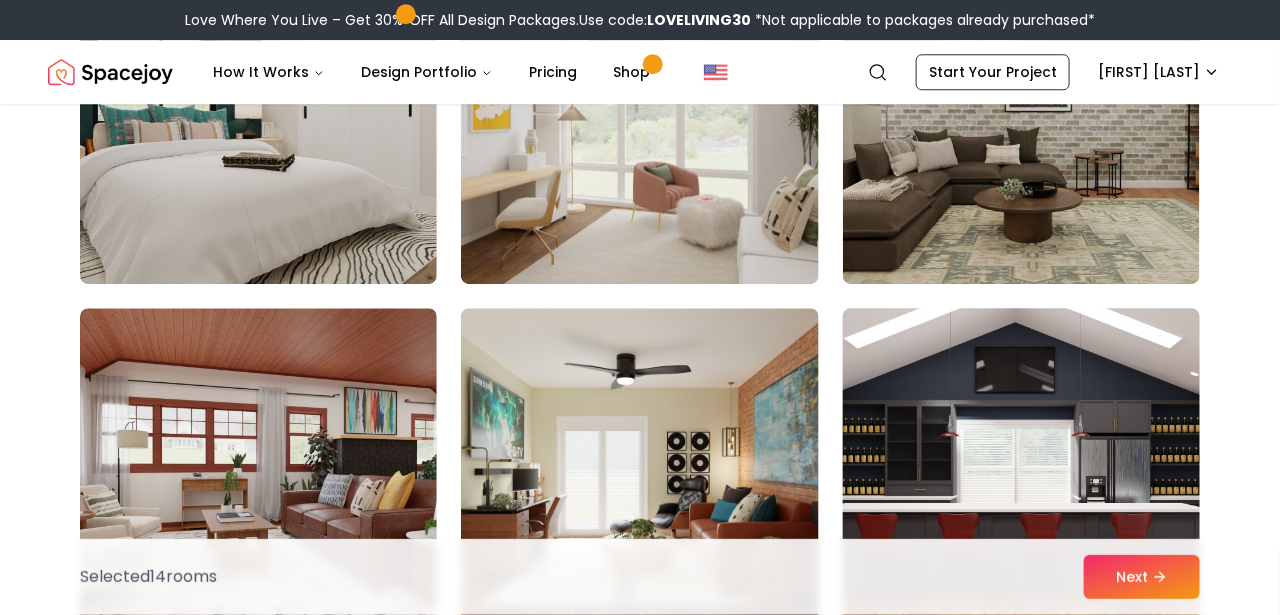 scroll, scrollTop: 6400, scrollLeft: 0, axis: vertical 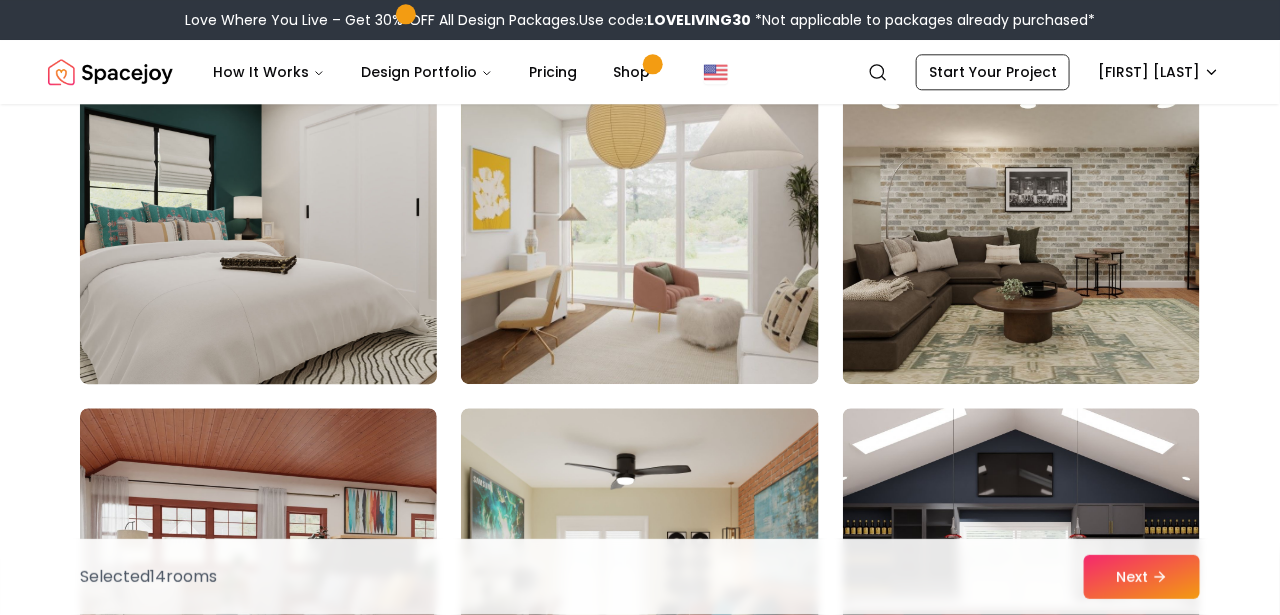 click at bounding box center [258, 224] 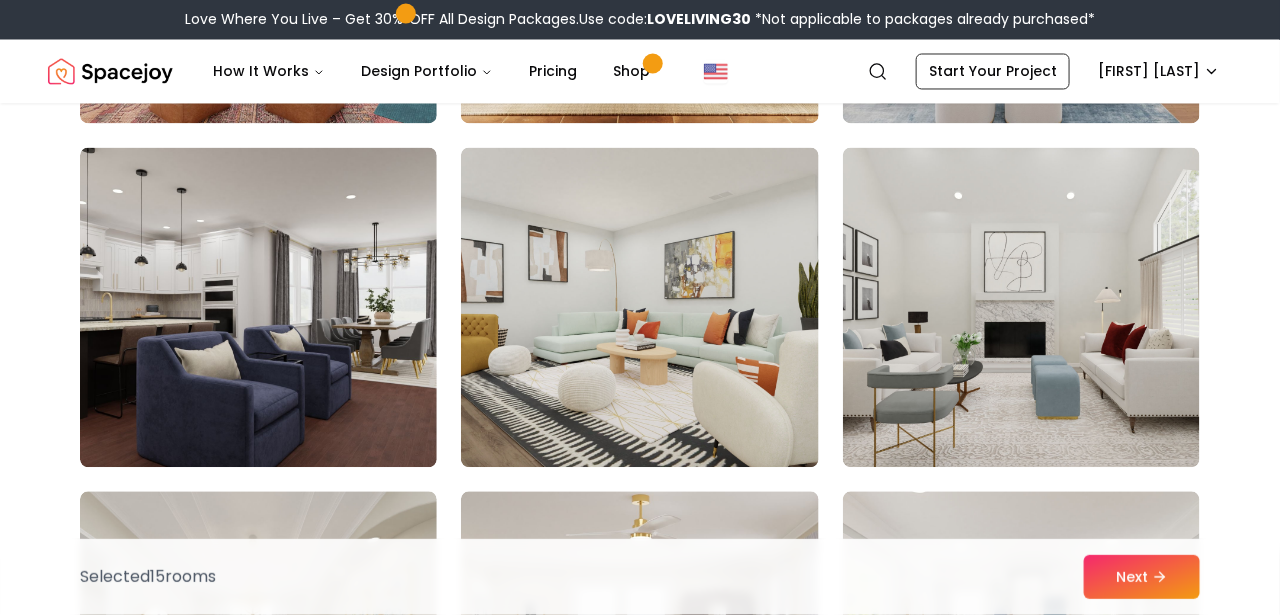 scroll, scrollTop: 8400, scrollLeft: 0, axis: vertical 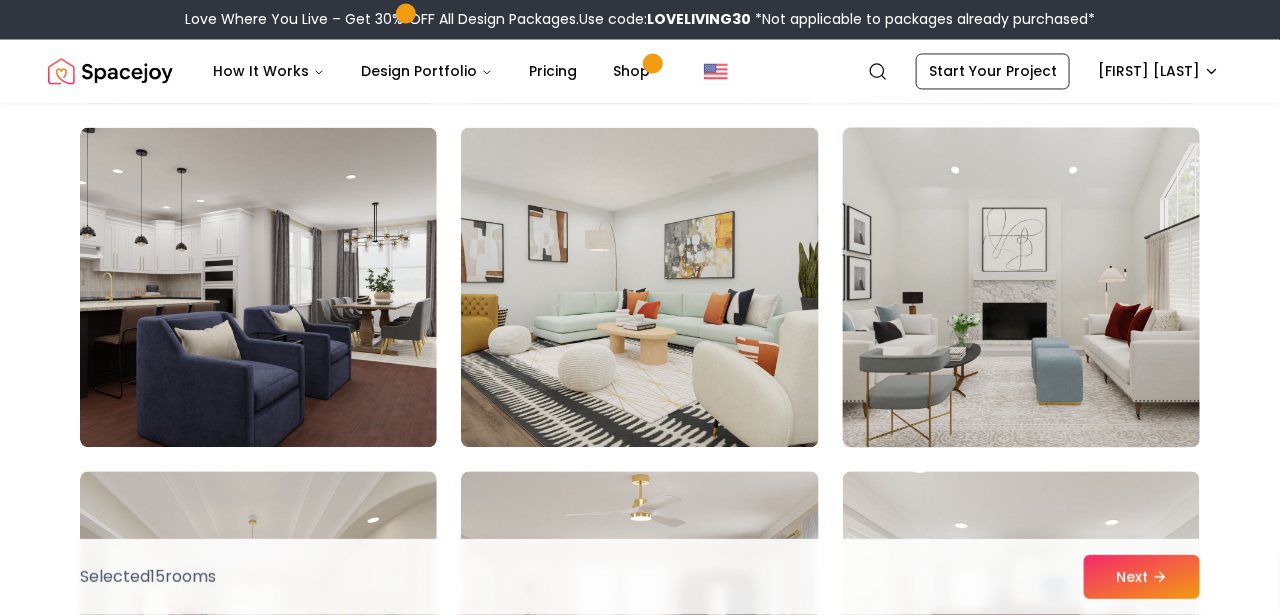 click at bounding box center (1021, 288) 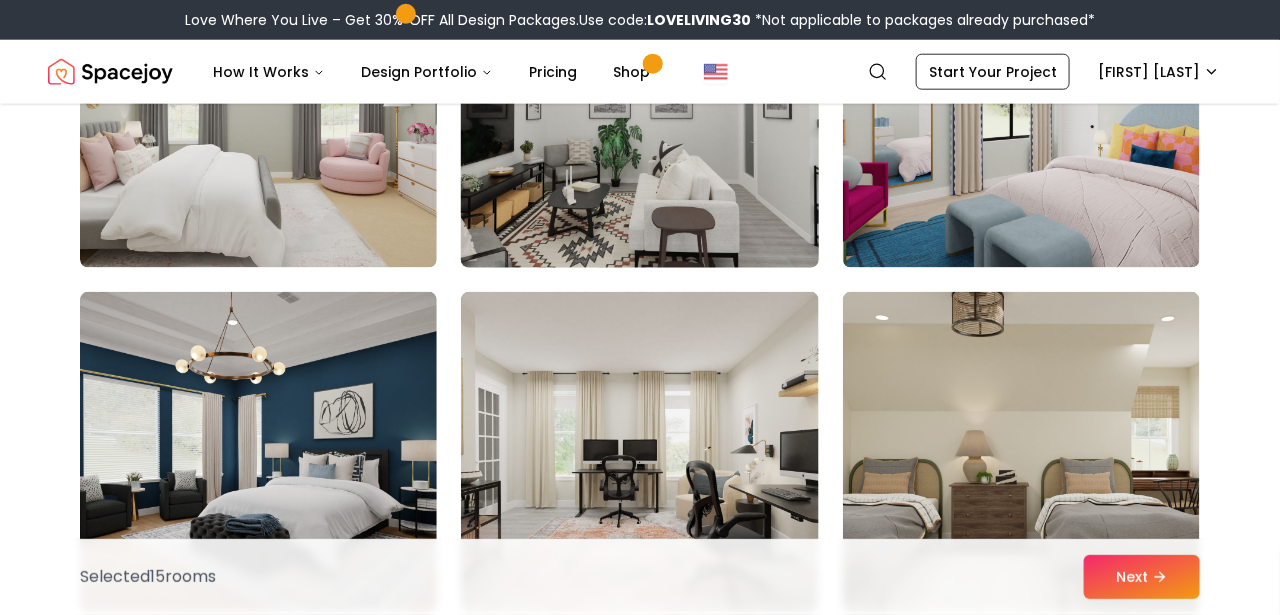 scroll, scrollTop: 10400, scrollLeft: 0, axis: vertical 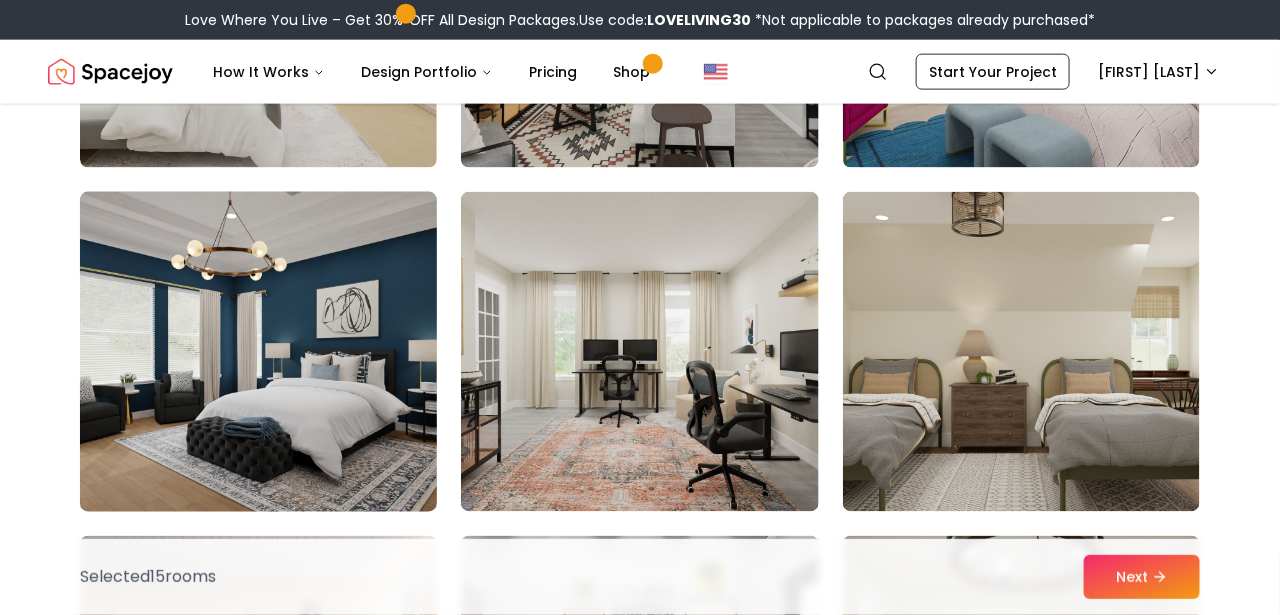 click at bounding box center (258, 352) 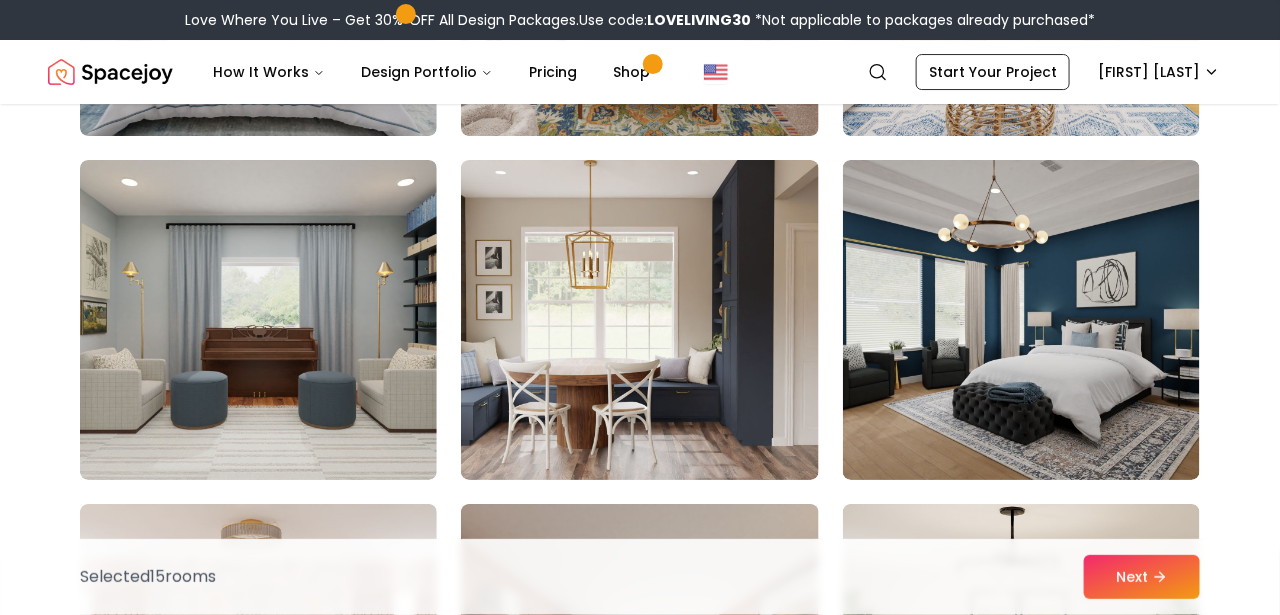 scroll, scrollTop: 9300, scrollLeft: 0, axis: vertical 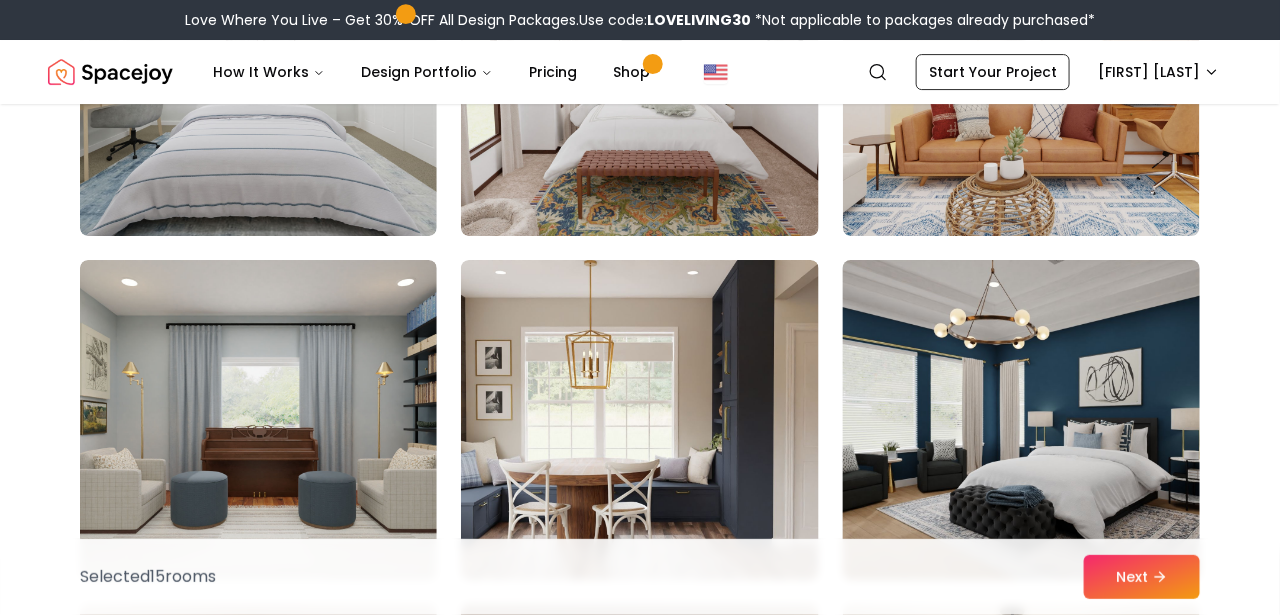 click at bounding box center (1021, 420) 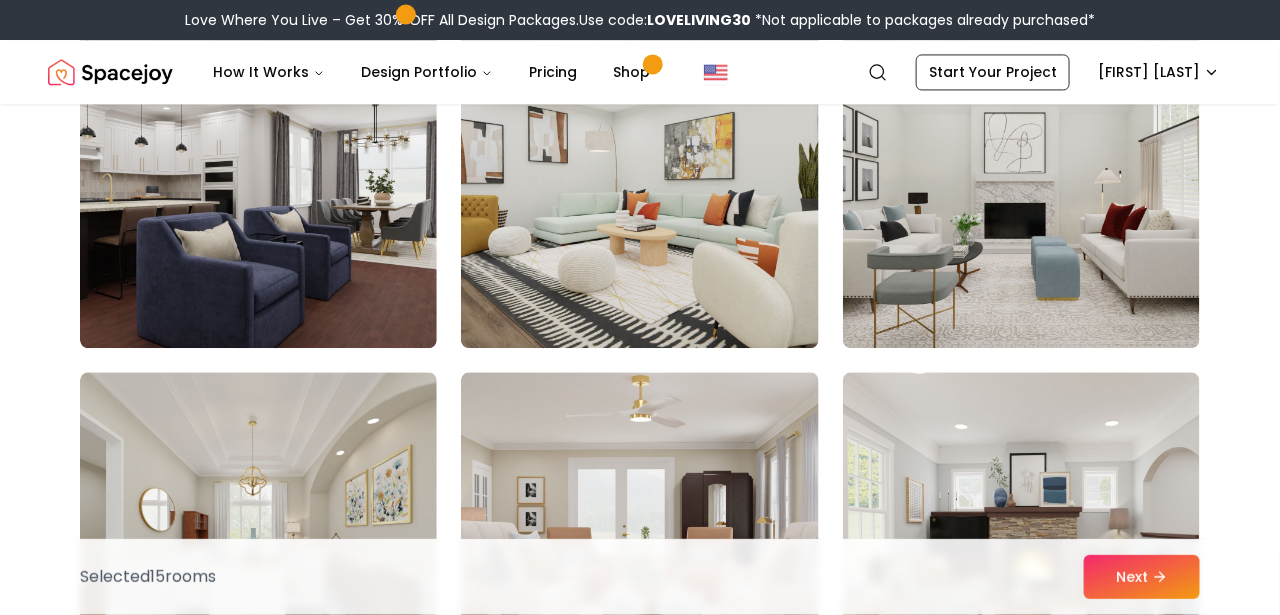 scroll, scrollTop: 8400, scrollLeft: 0, axis: vertical 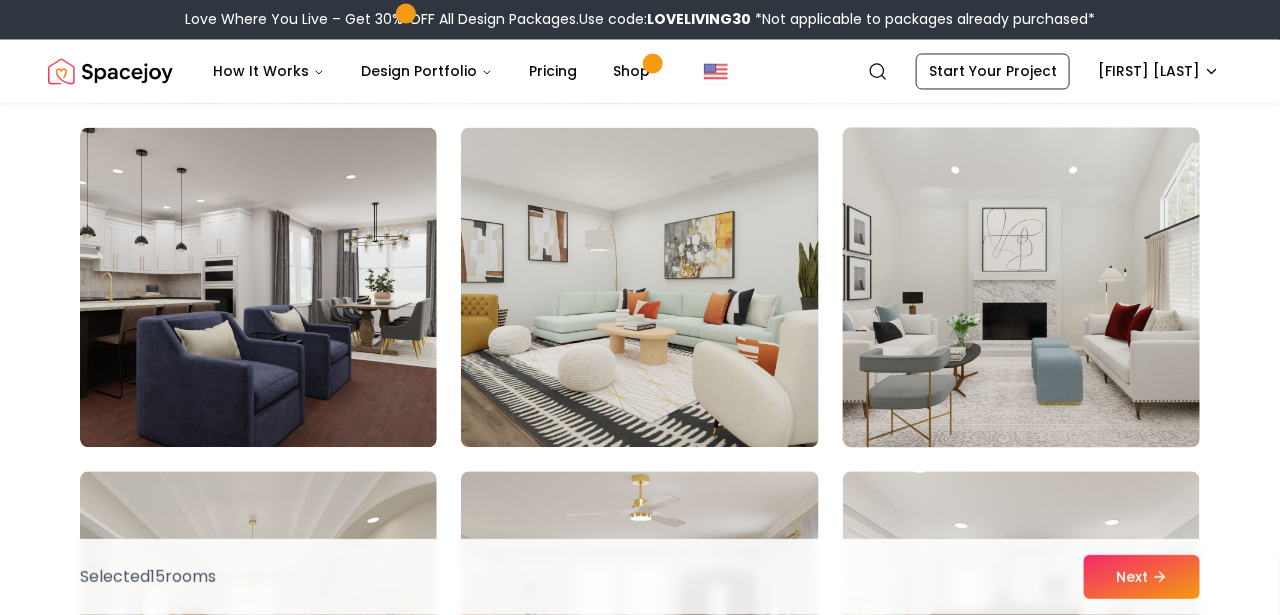 click at bounding box center (1021, 288) 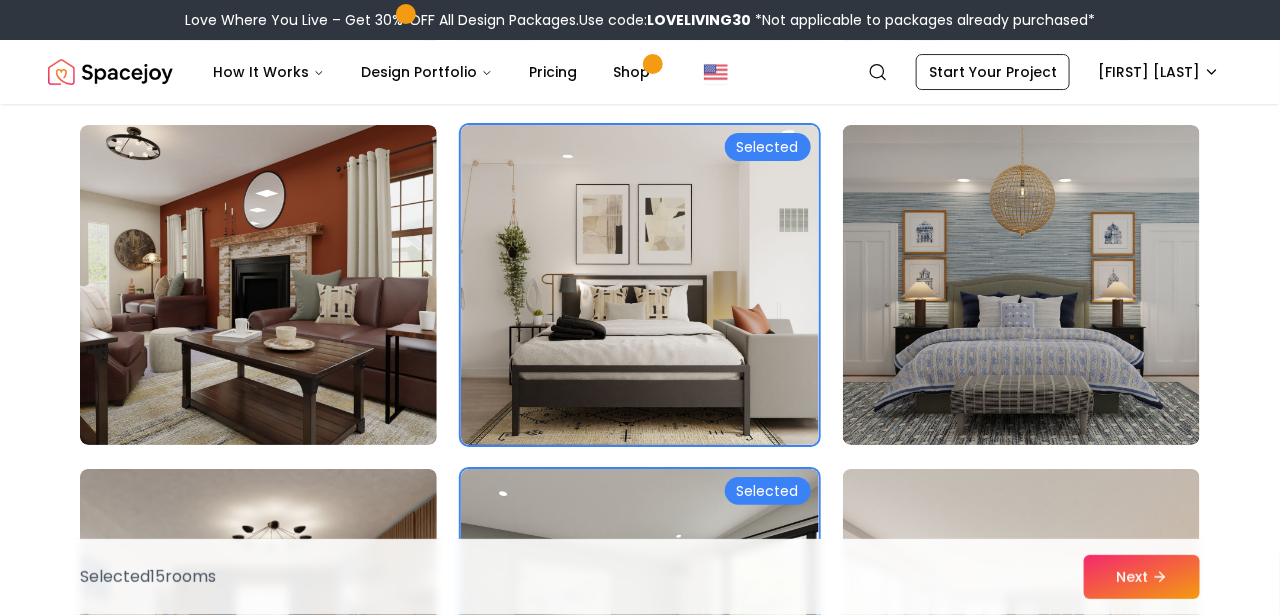 scroll, scrollTop: 4600, scrollLeft: 0, axis: vertical 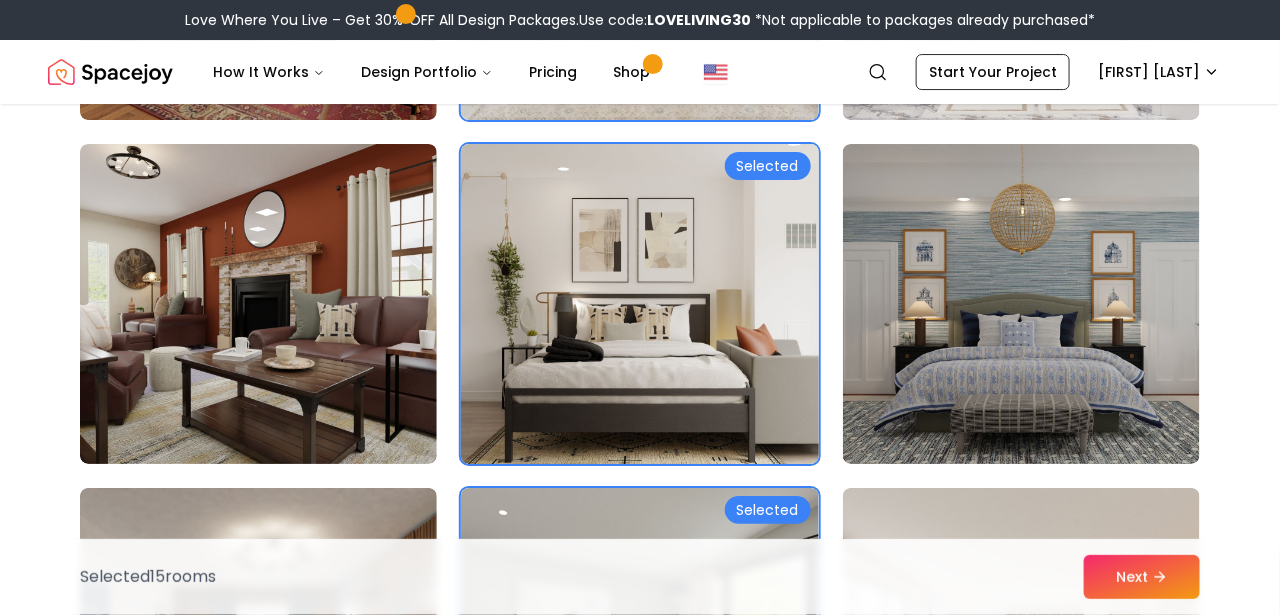 click at bounding box center (639, 304) 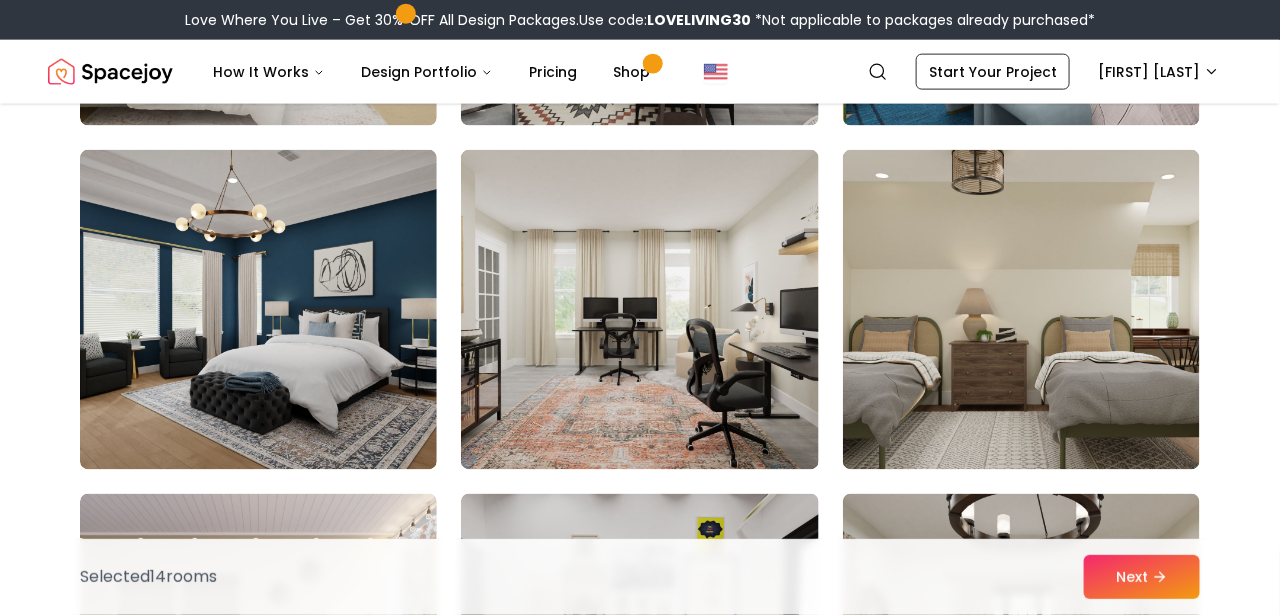 scroll, scrollTop: 10400, scrollLeft: 0, axis: vertical 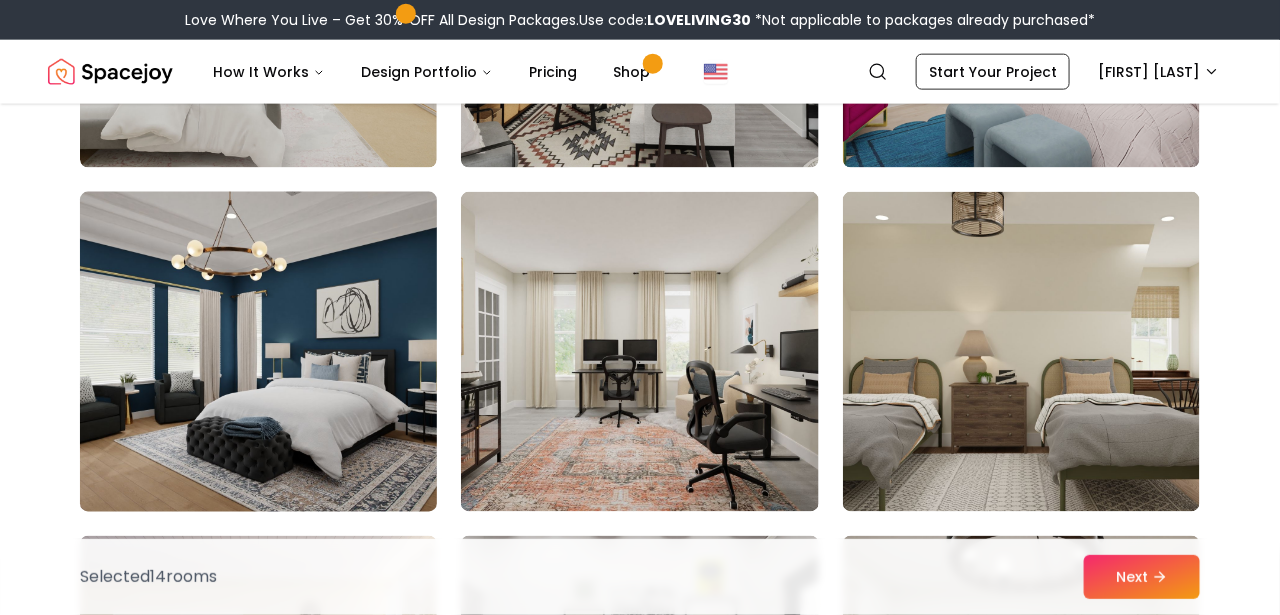 click at bounding box center [258, 352] 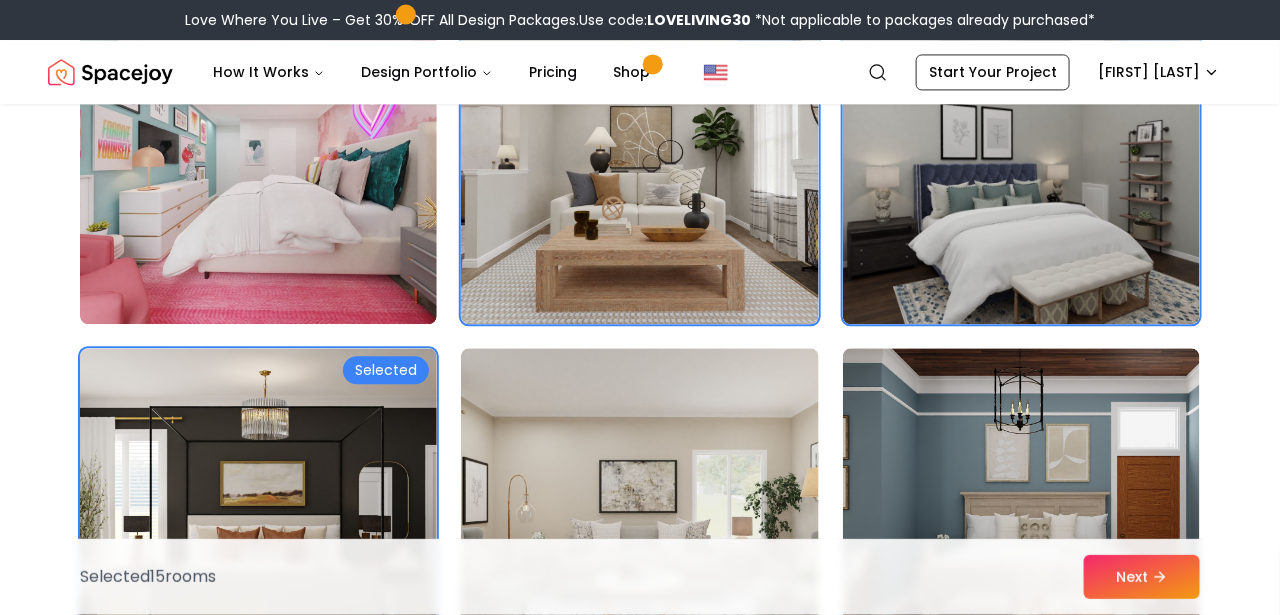 scroll, scrollTop: 1200, scrollLeft: 0, axis: vertical 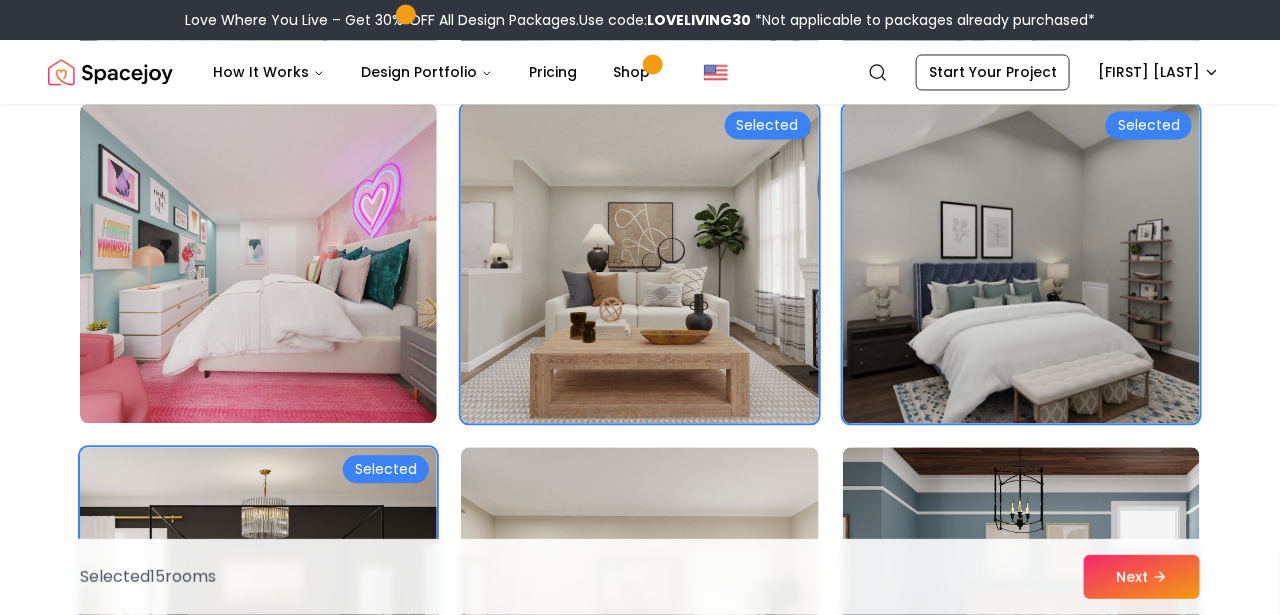 click at bounding box center [639, 264] 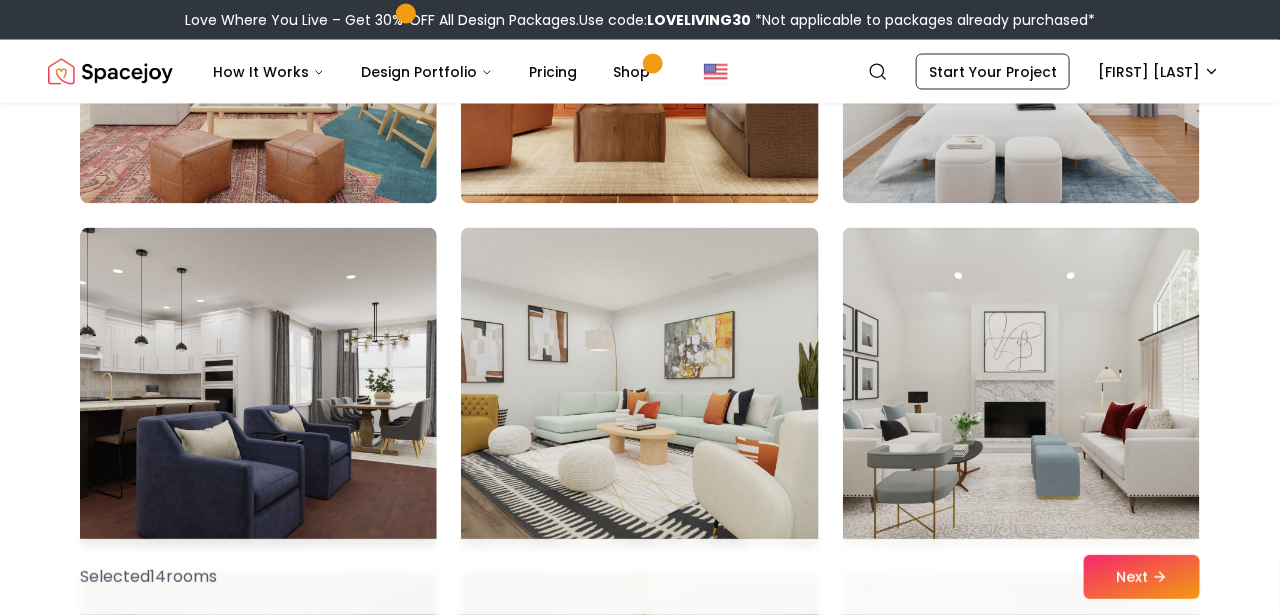 scroll, scrollTop: 8400, scrollLeft: 0, axis: vertical 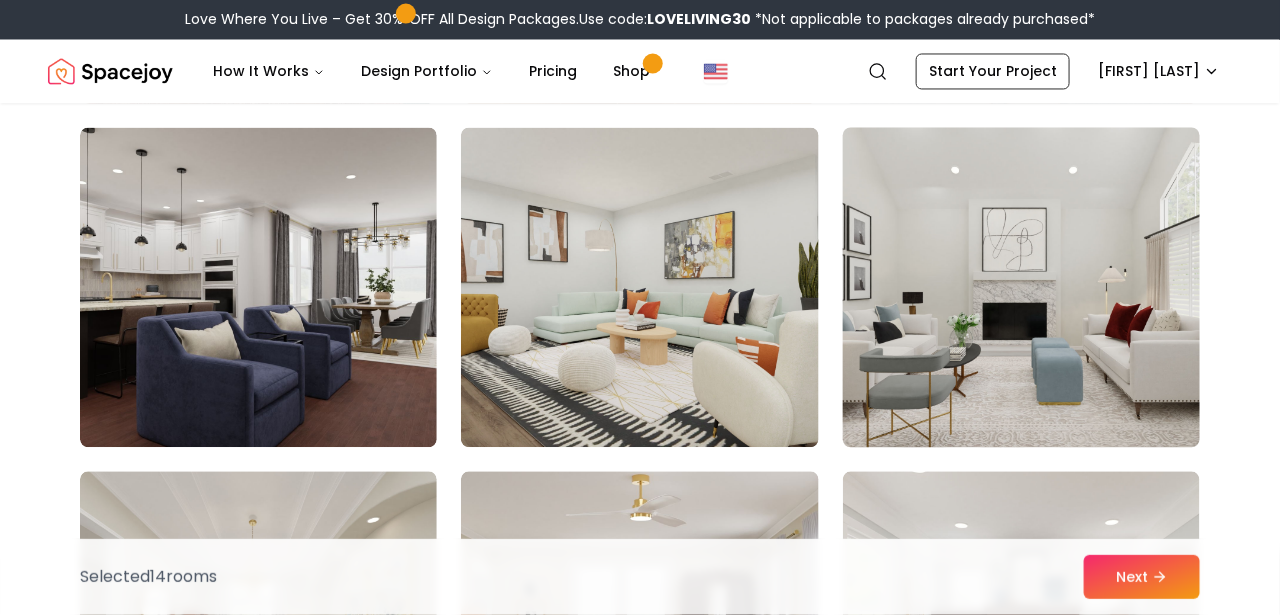 click at bounding box center [1021, 288] 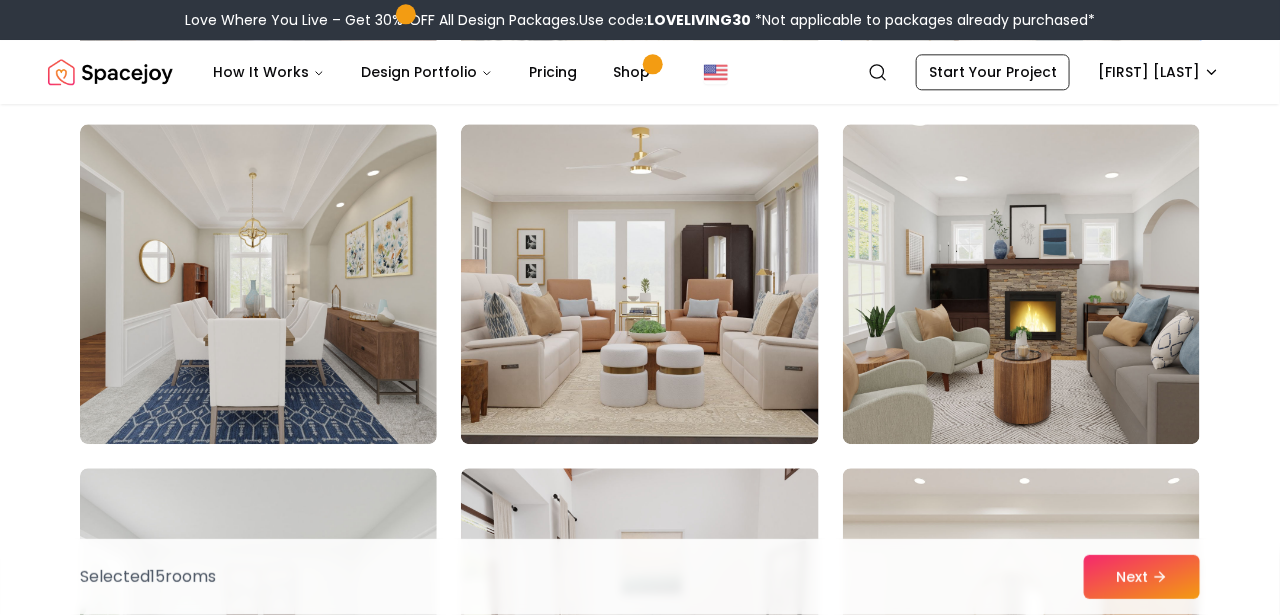 scroll, scrollTop: 8800, scrollLeft: 0, axis: vertical 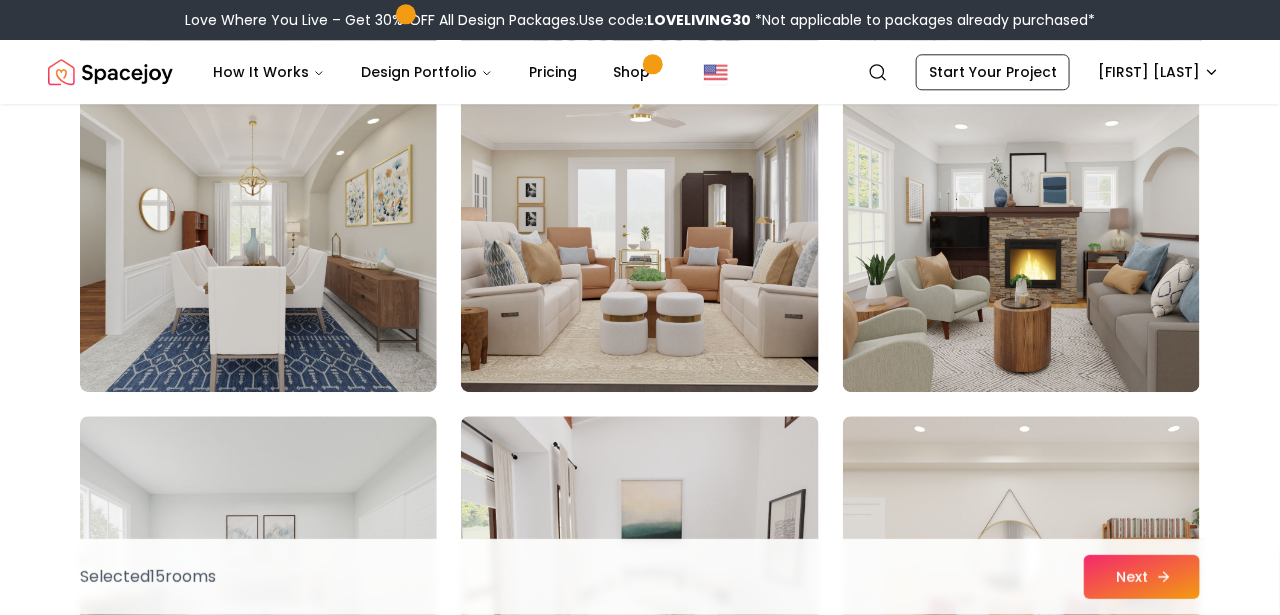 click on "Next" at bounding box center [1142, 577] 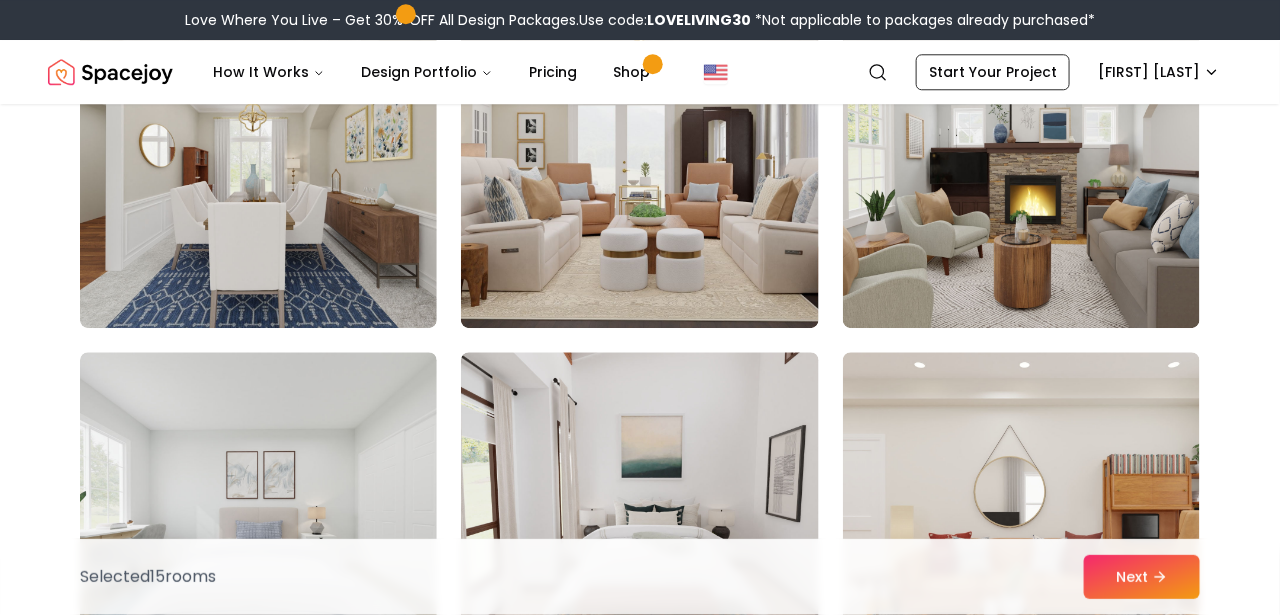 scroll, scrollTop: 8800, scrollLeft: 0, axis: vertical 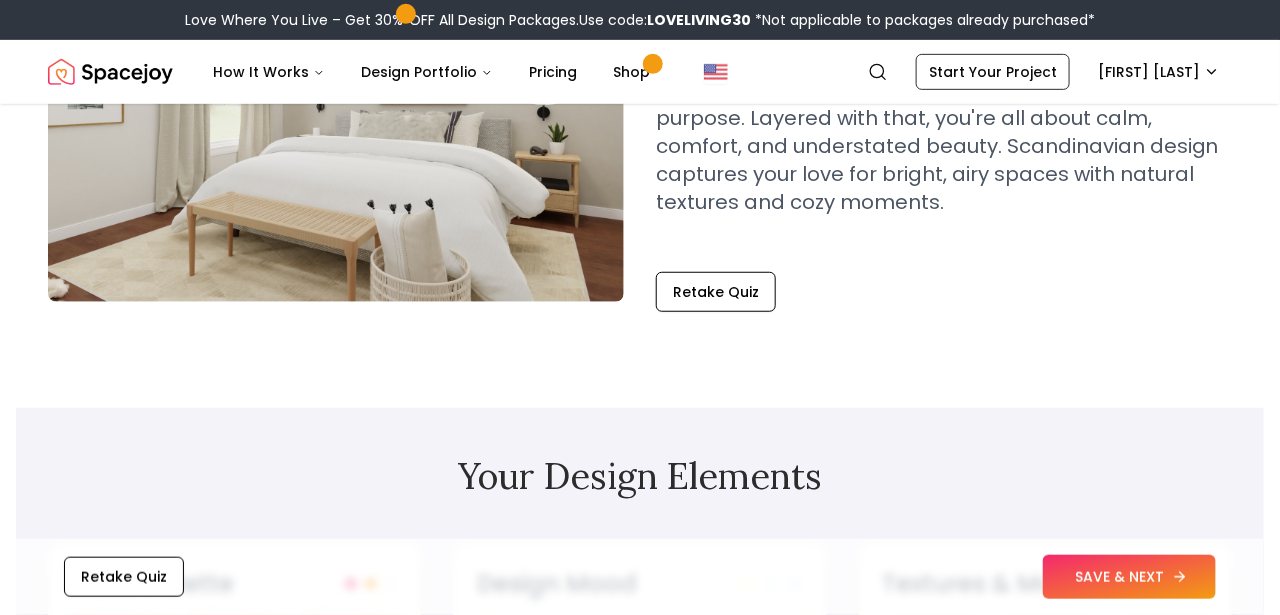 click on "SAVE & NEXT" at bounding box center [1129, 577] 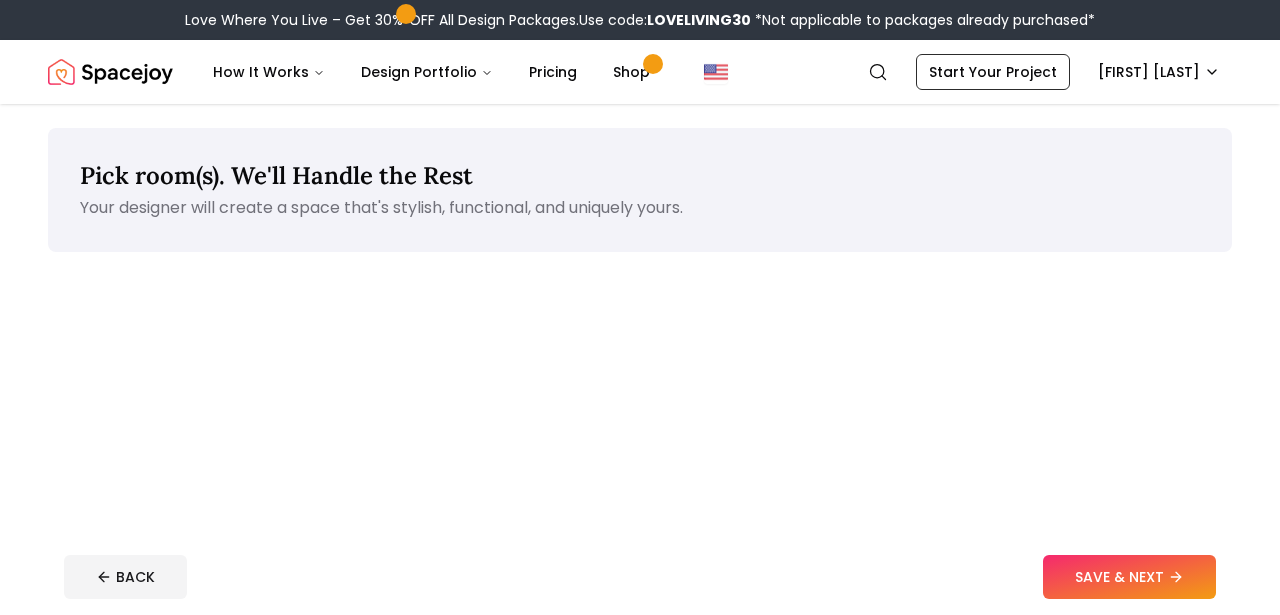 scroll, scrollTop: 0, scrollLeft: 0, axis: both 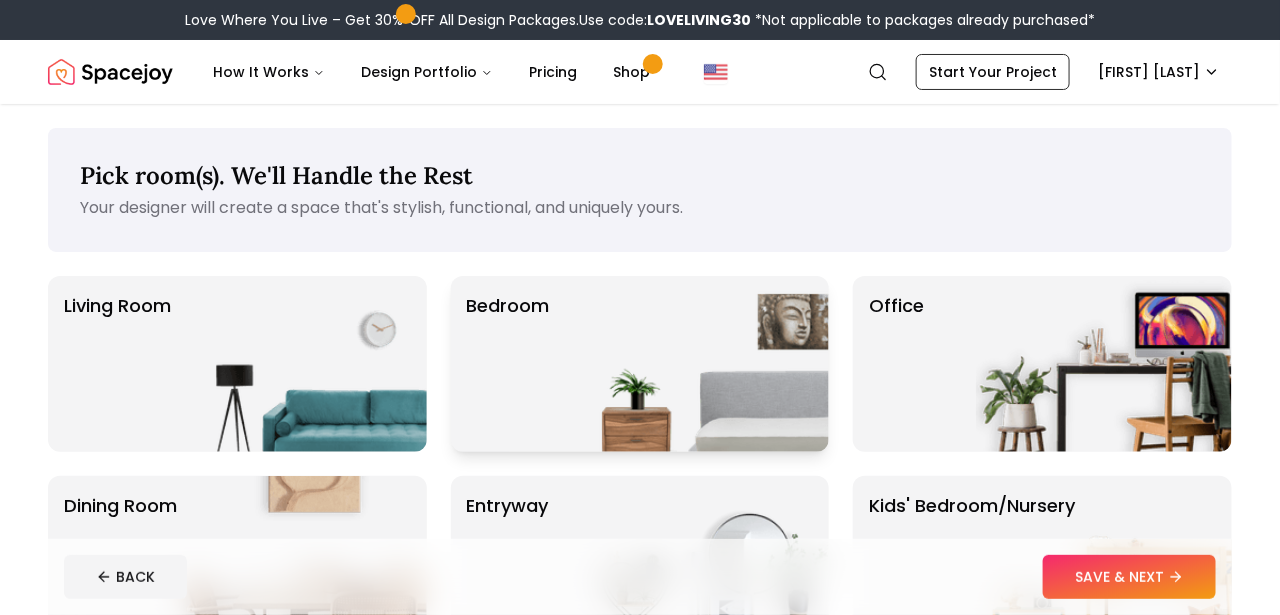 click at bounding box center [701, 364] 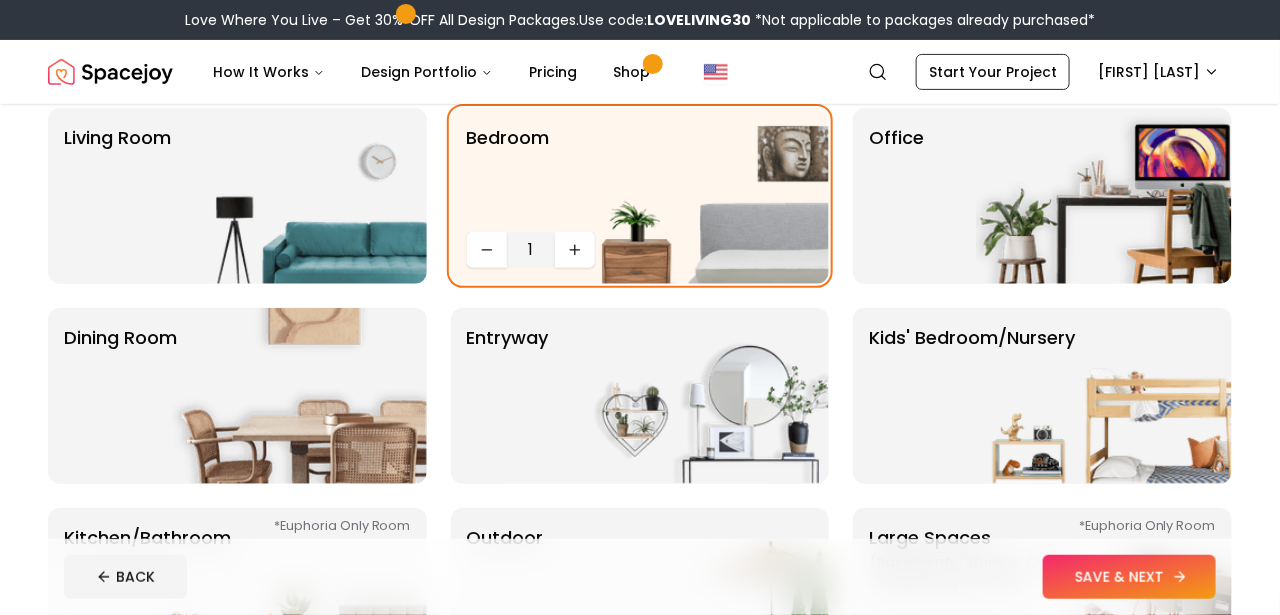 scroll, scrollTop: 200, scrollLeft: 0, axis: vertical 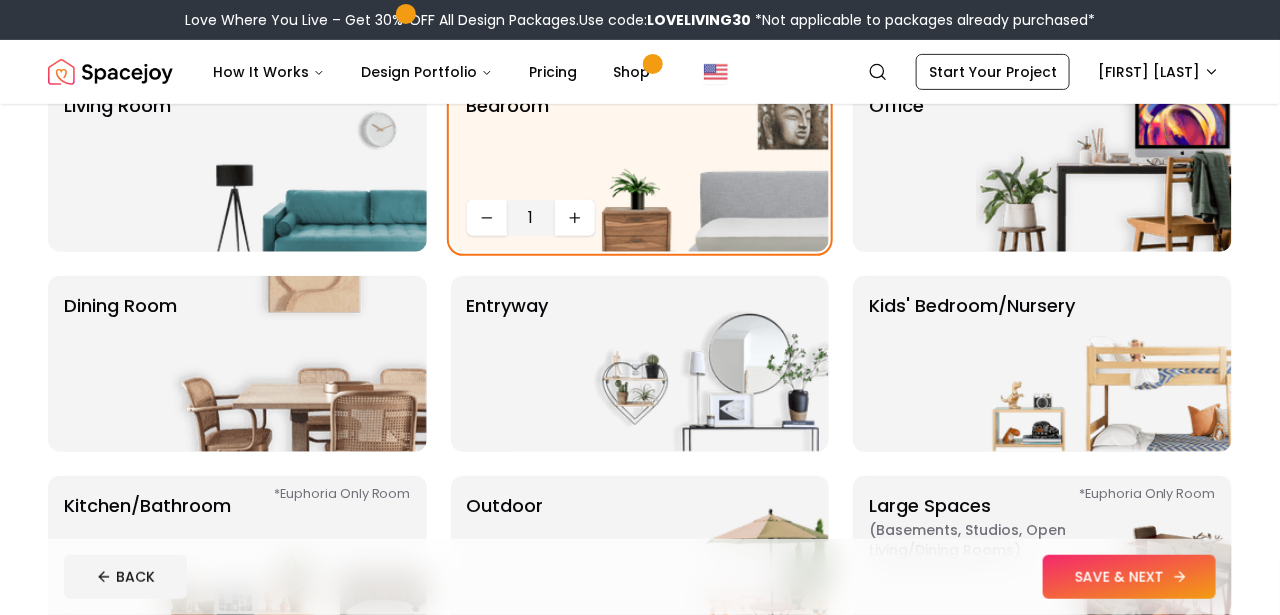 click on "SAVE & NEXT" at bounding box center [1129, 577] 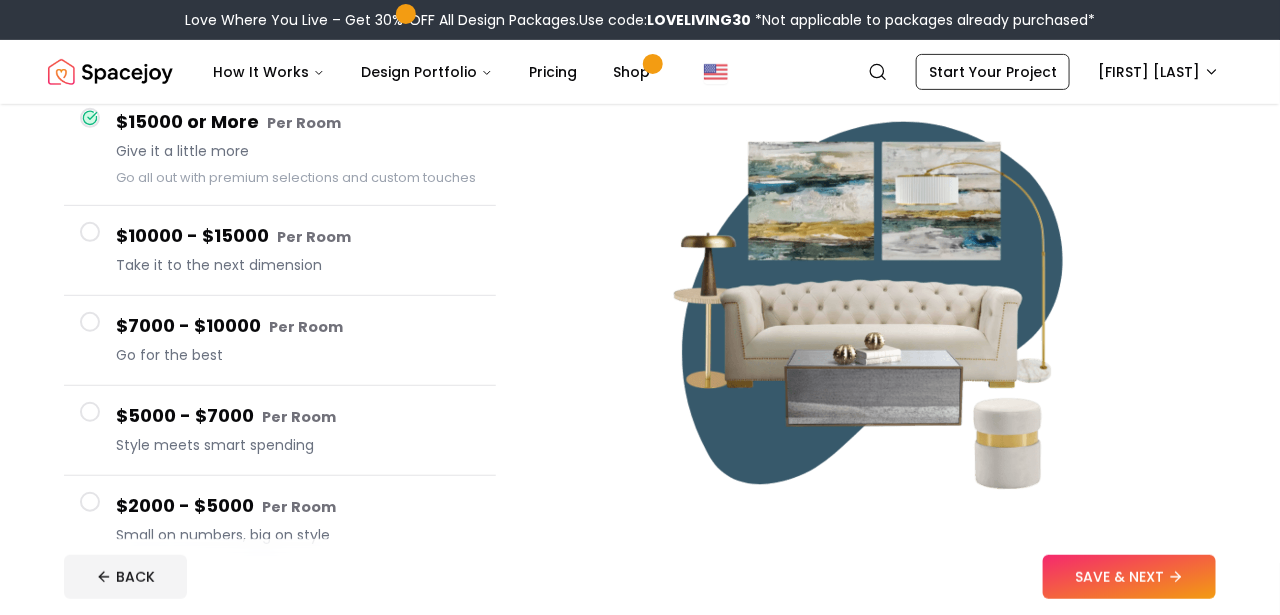 scroll, scrollTop: 300, scrollLeft: 0, axis: vertical 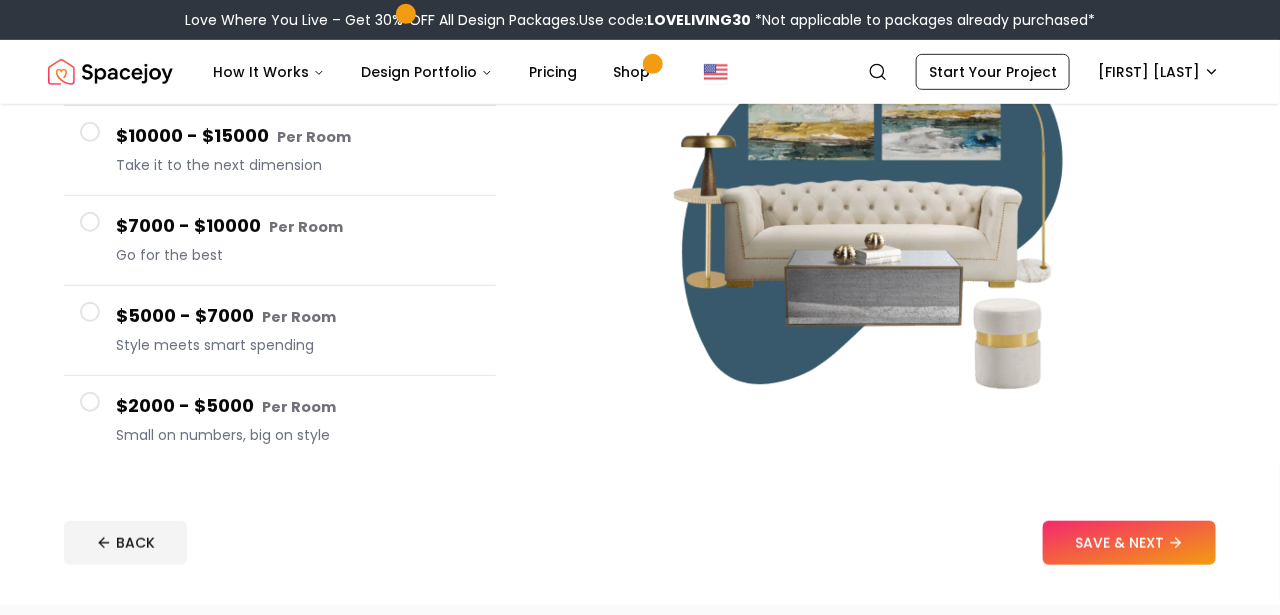 click at bounding box center [90, 312] 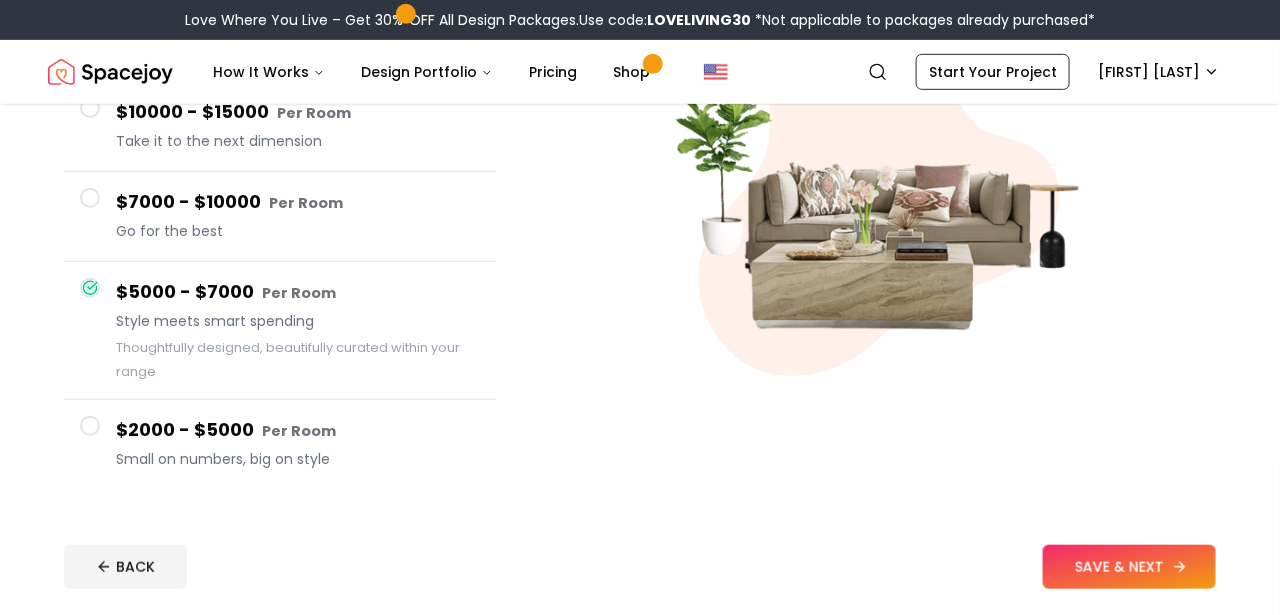 click on "SAVE & NEXT" at bounding box center (1129, 567) 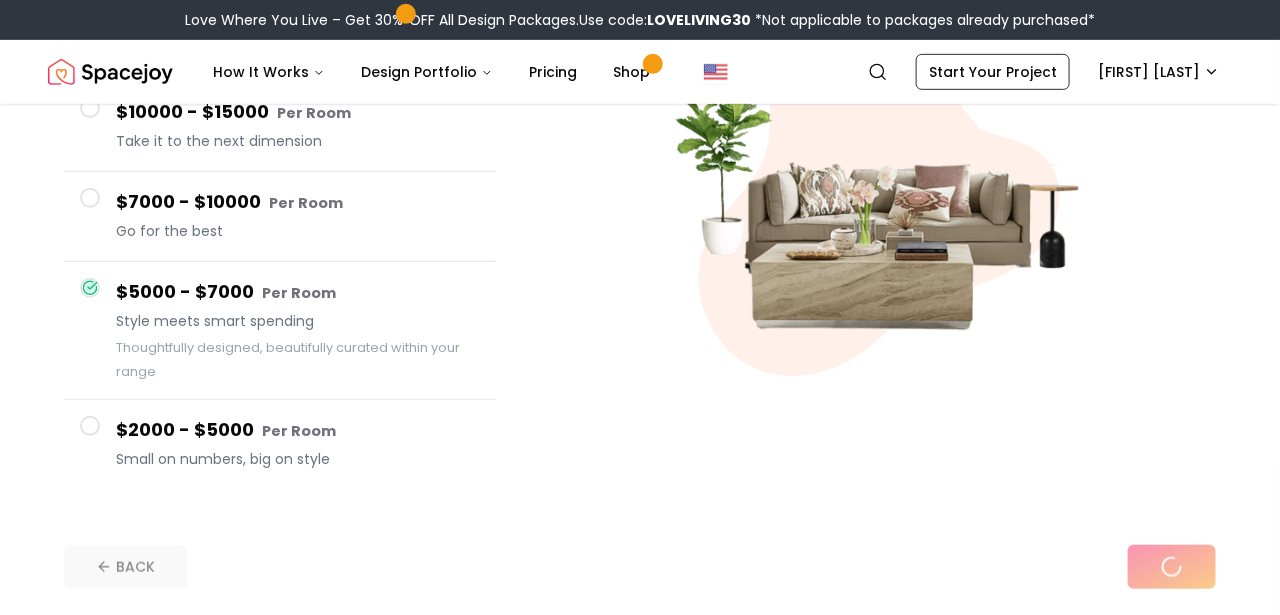 scroll, scrollTop: 0, scrollLeft: 0, axis: both 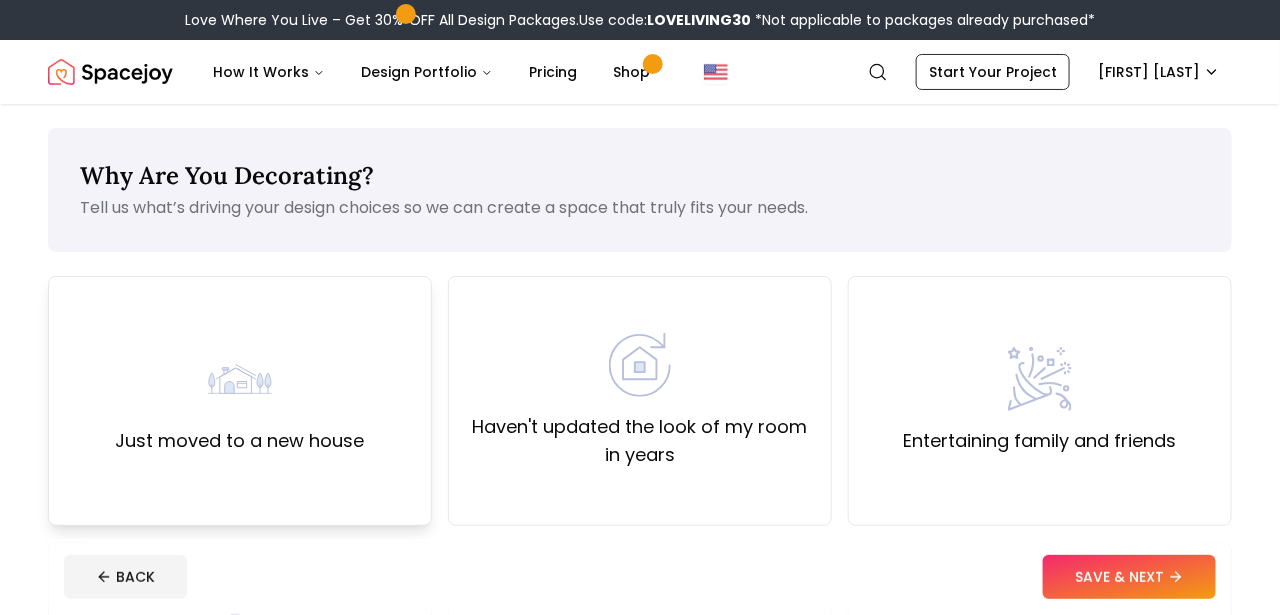 click on "Just moved to a new house" at bounding box center [240, 401] 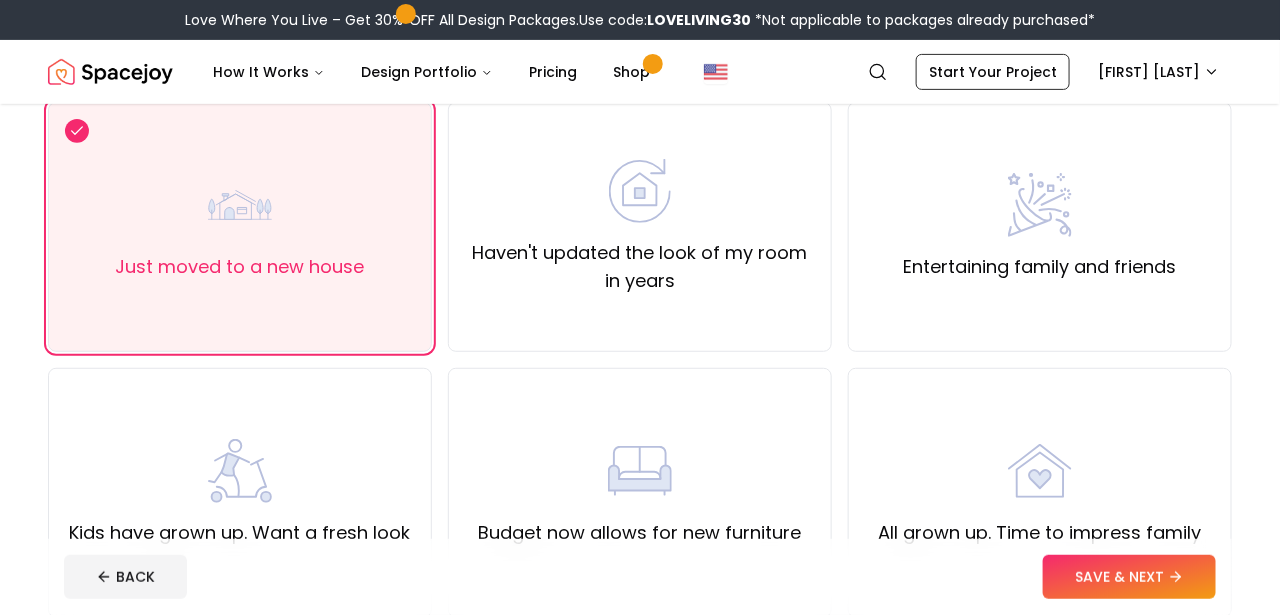scroll, scrollTop: 200, scrollLeft: 0, axis: vertical 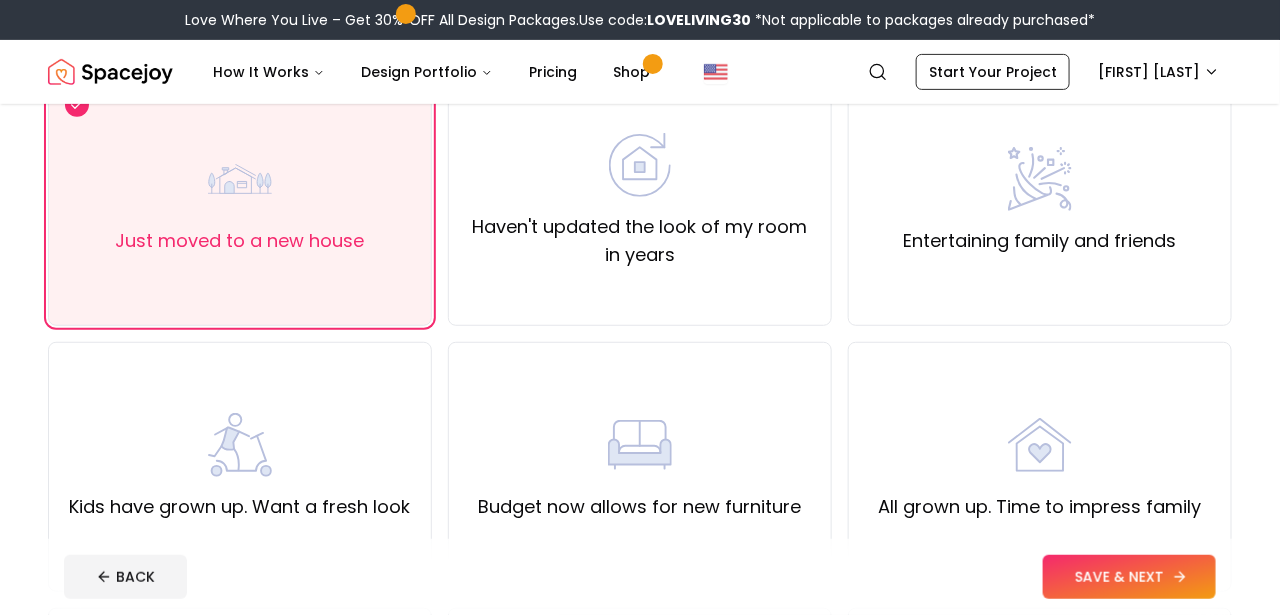 click on "SAVE & NEXT" at bounding box center [1129, 577] 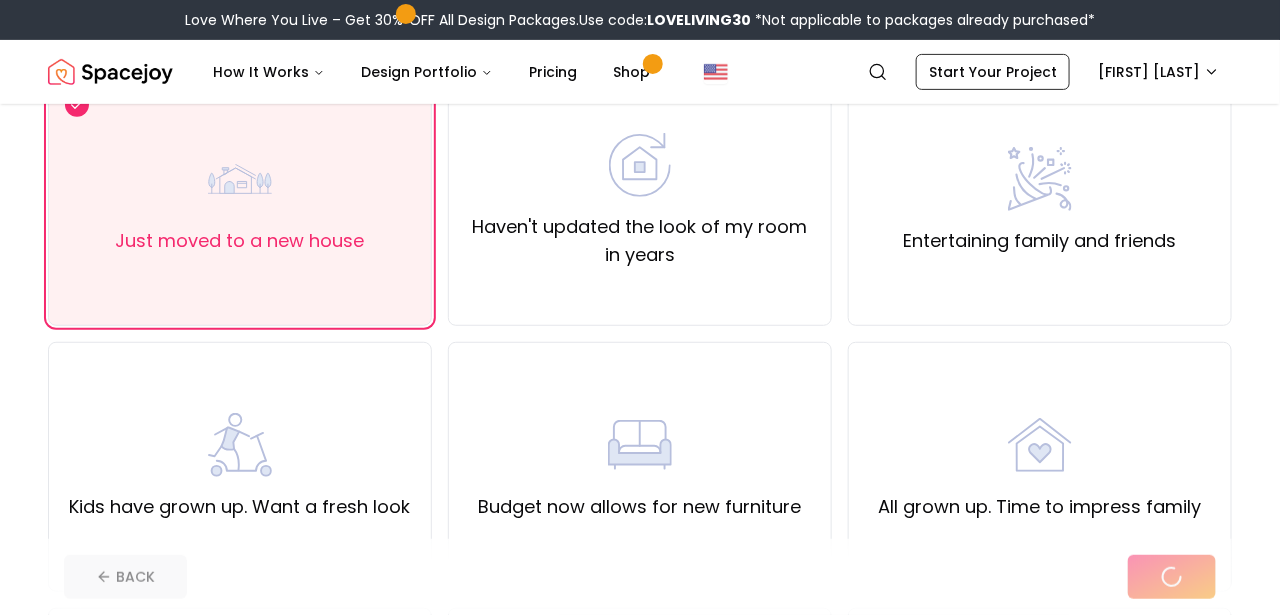 scroll, scrollTop: 0, scrollLeft: 0, axis: both 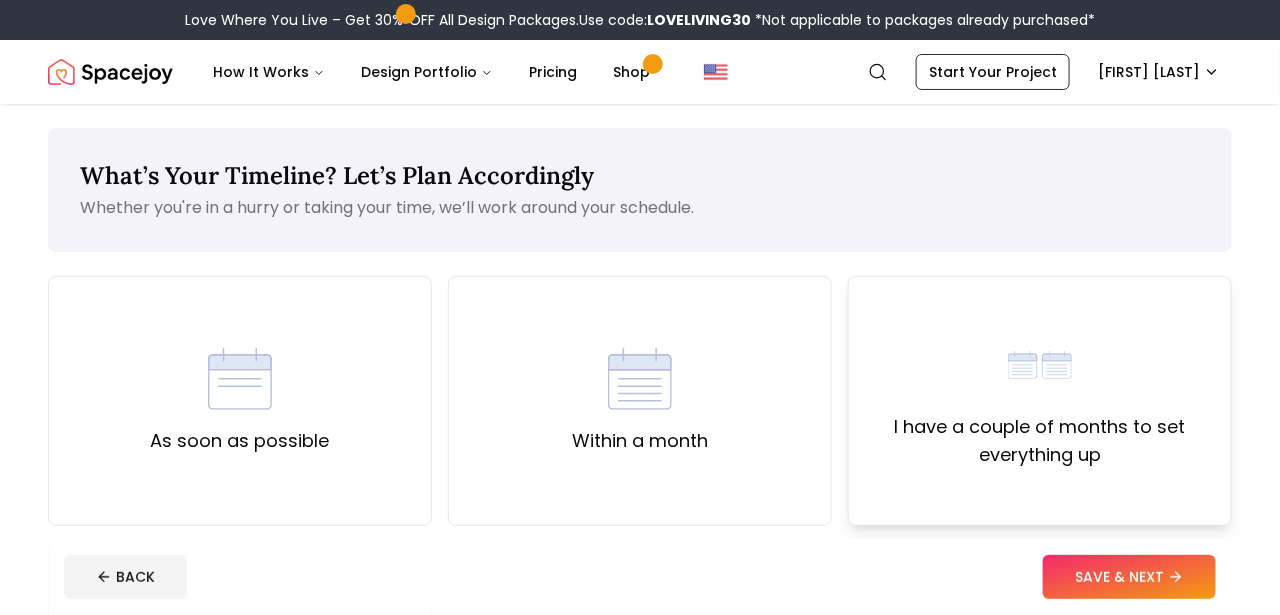 click on "I have a couple of months to set everything up" at bounding box center (1040, 441) 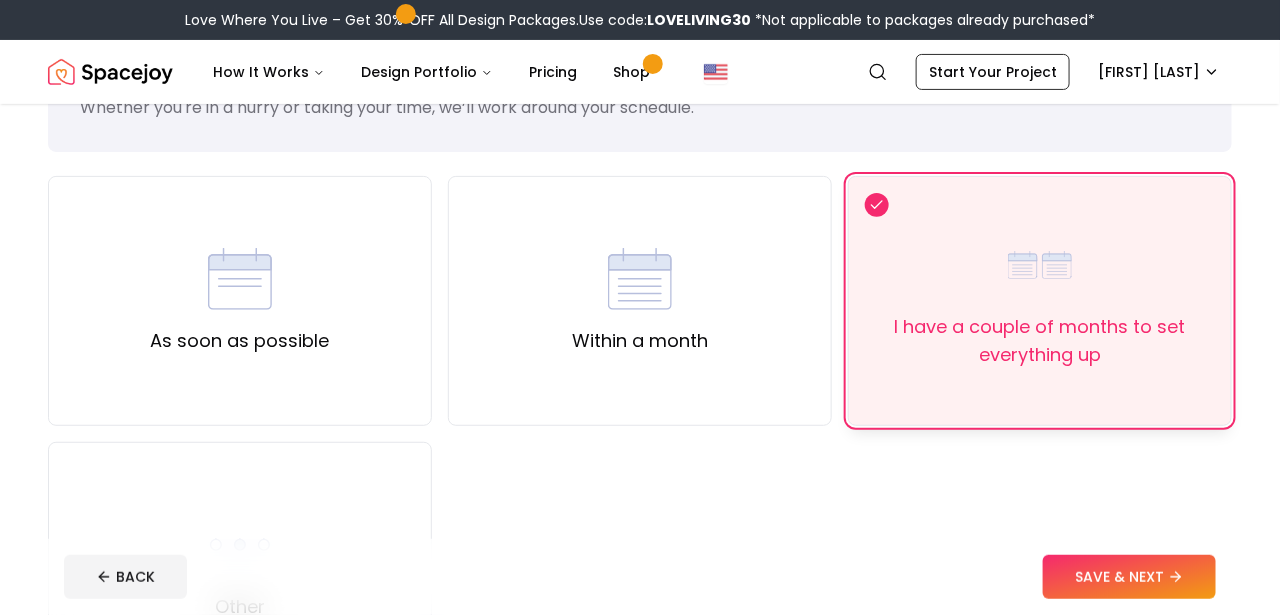 scroll, scrollTop: 200, scrollLeft: 0, axis: vertical 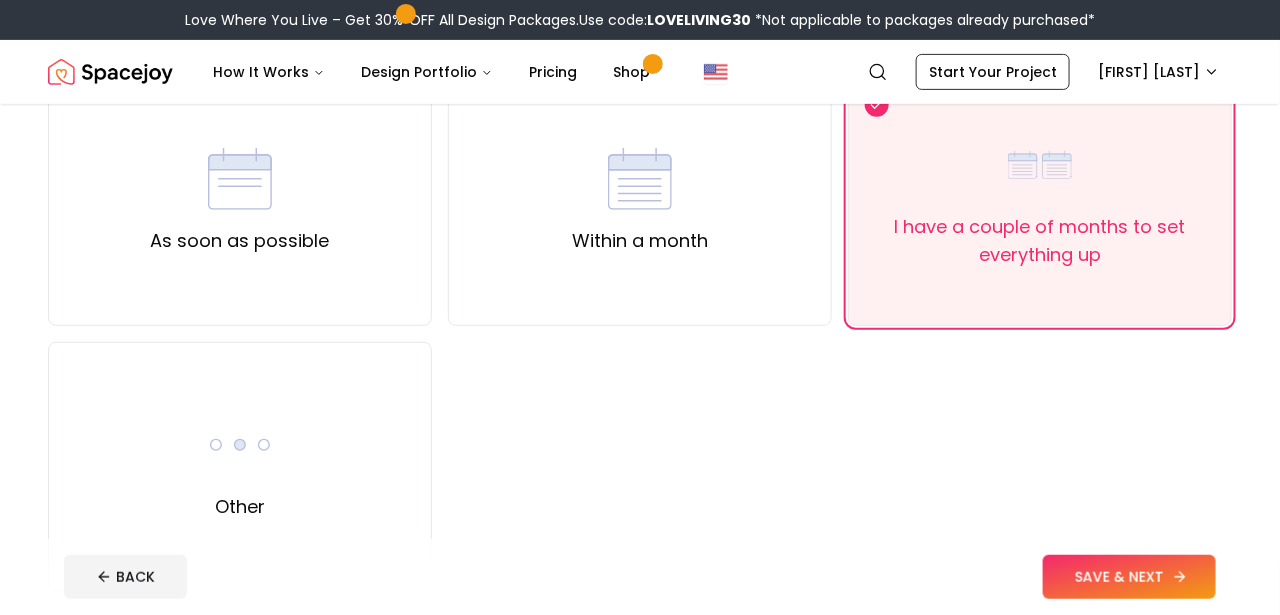click on "SAVE & NEXT" at bounding box center (1129, 577) 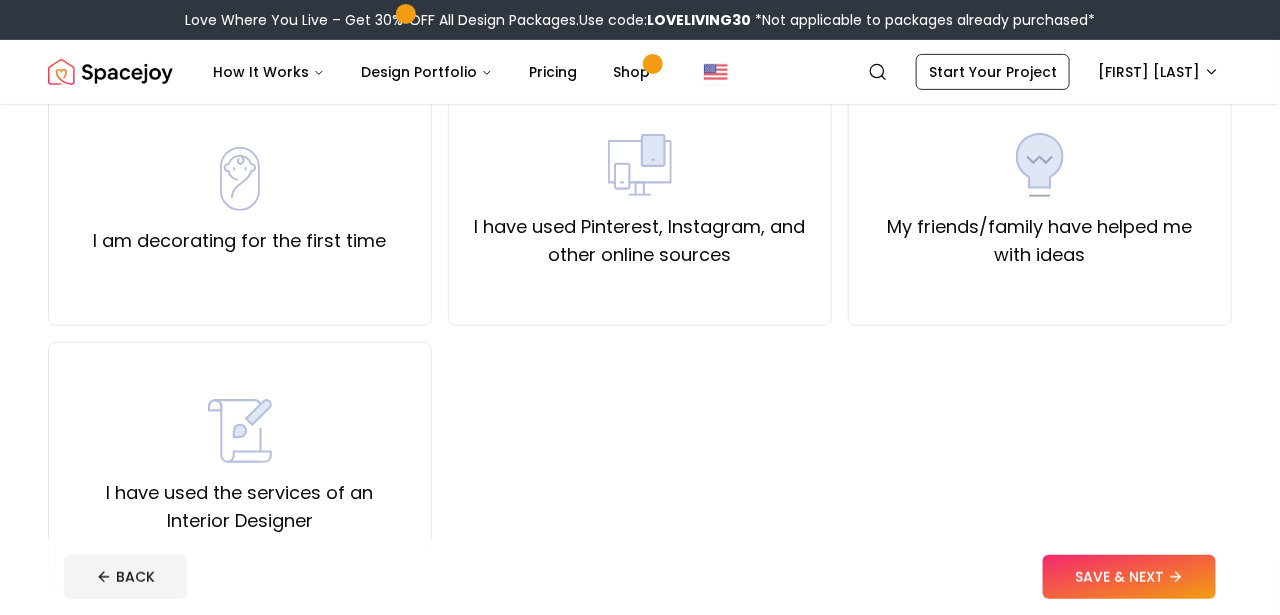 scroll, scrollTop: 0, scrollLeft: 0, axis: both 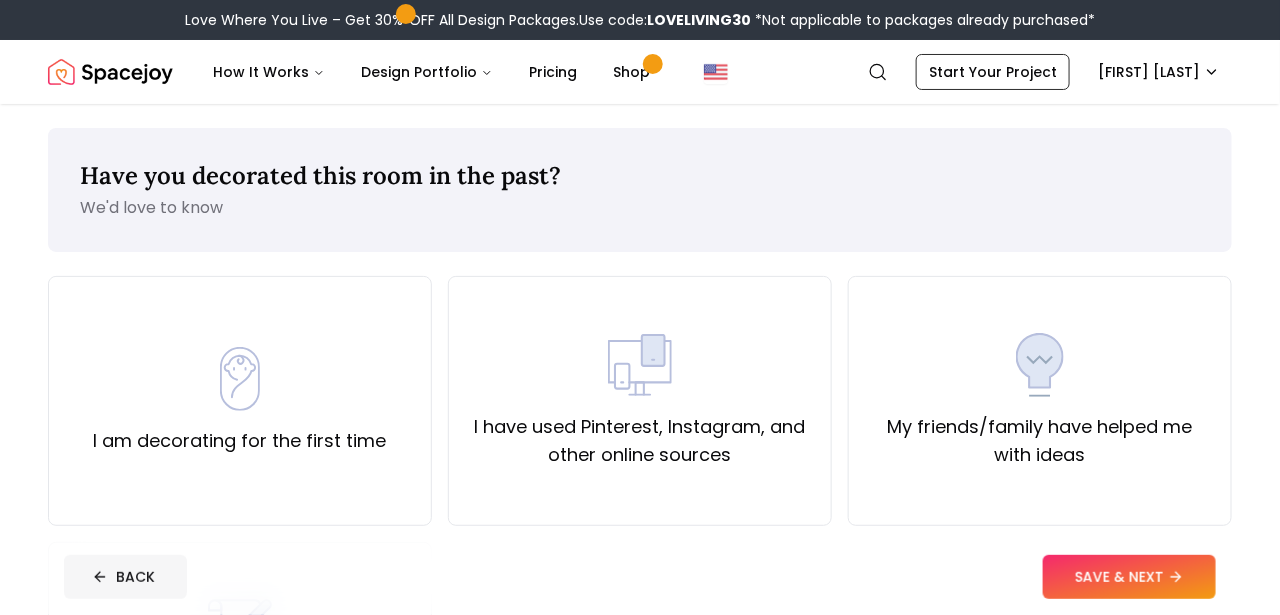 click on "BACK" at bounding box center [125, 577] 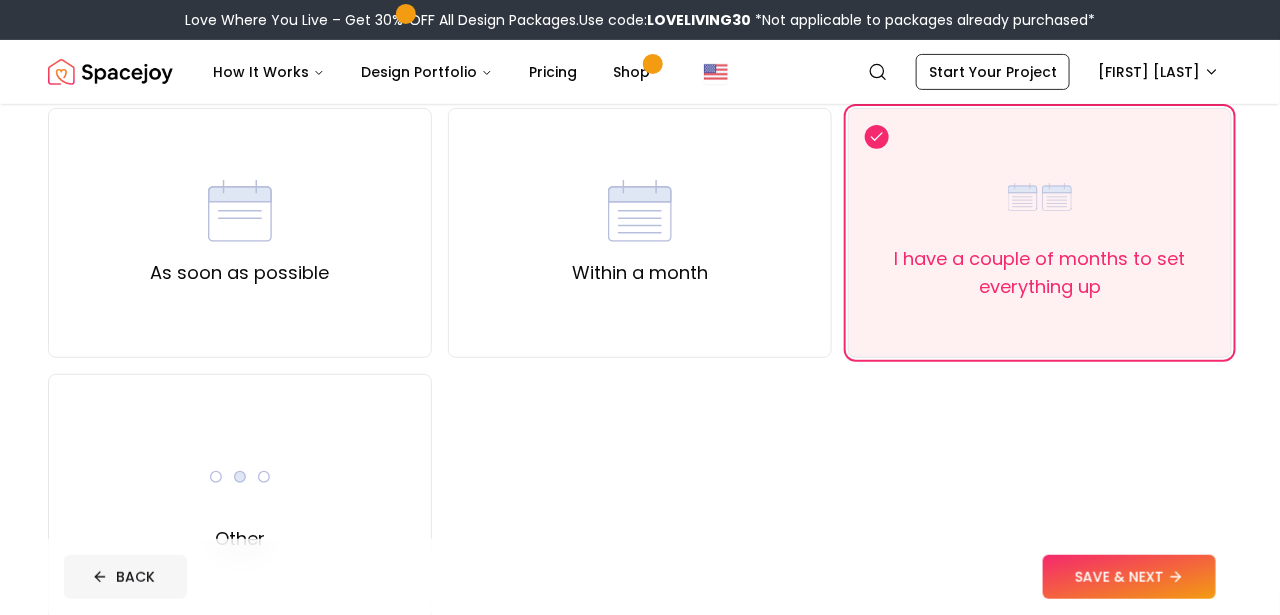 scroll, scrollTop: 200, scrollLeft: 0, axis: vertical 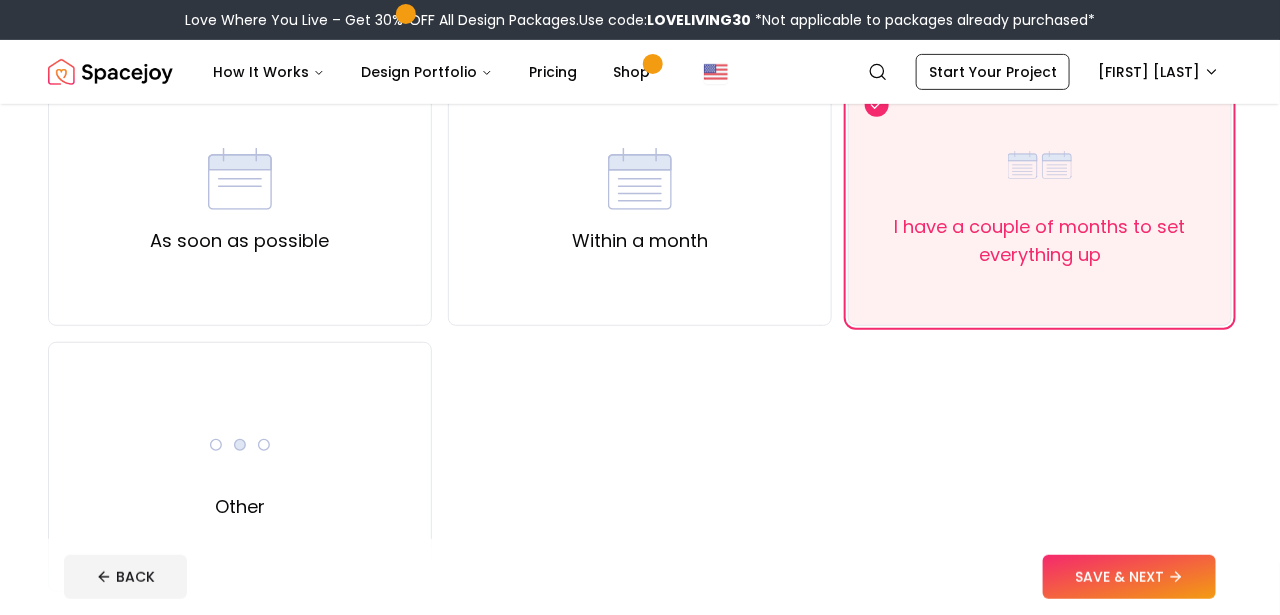 click on "SAVE & NEXT" at bounding box center [1129, 577] 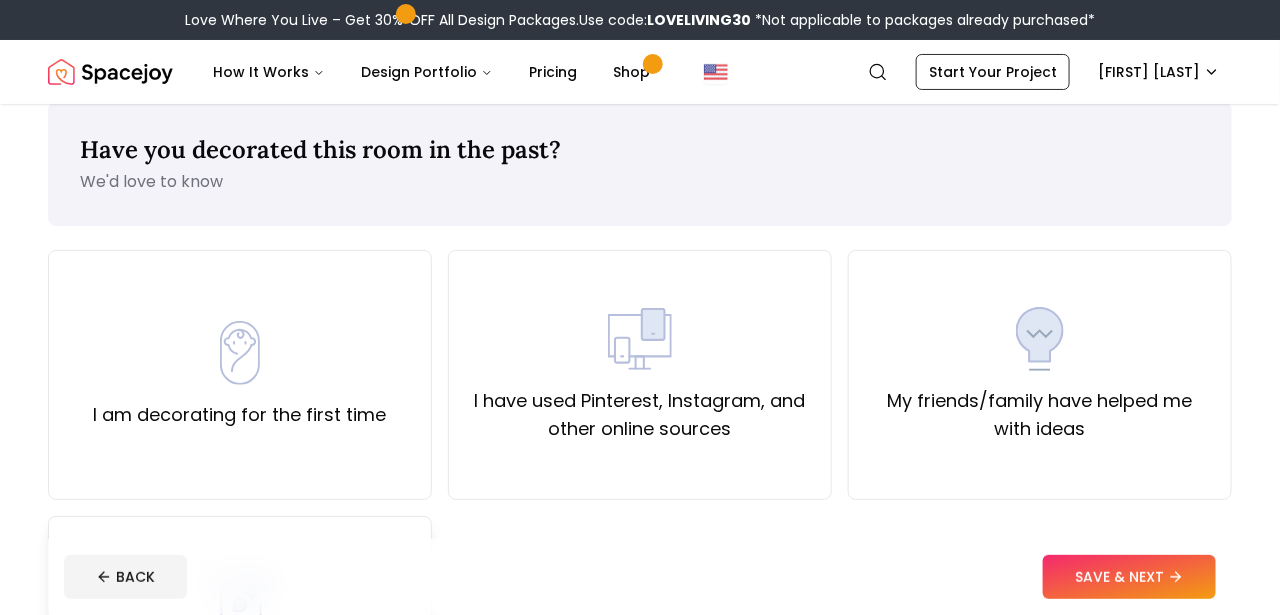 scroll, scrollTop: 0, scrollLeft: 0, axis: both 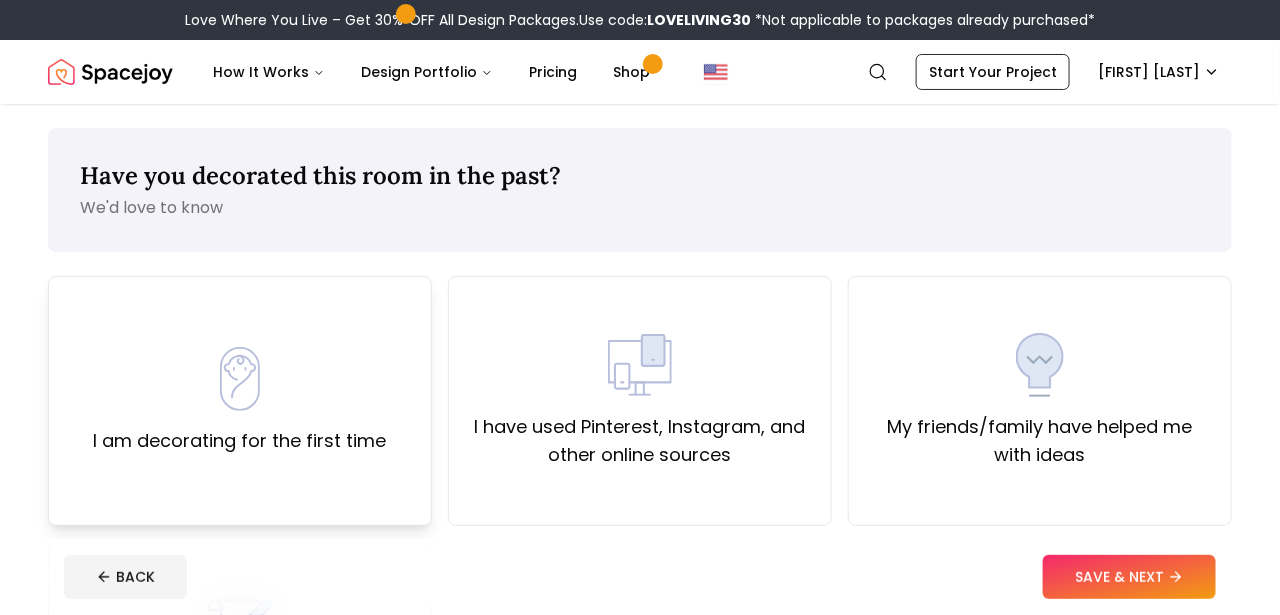 click on "I am decorating for the first time" at bounding box center (240, 401) 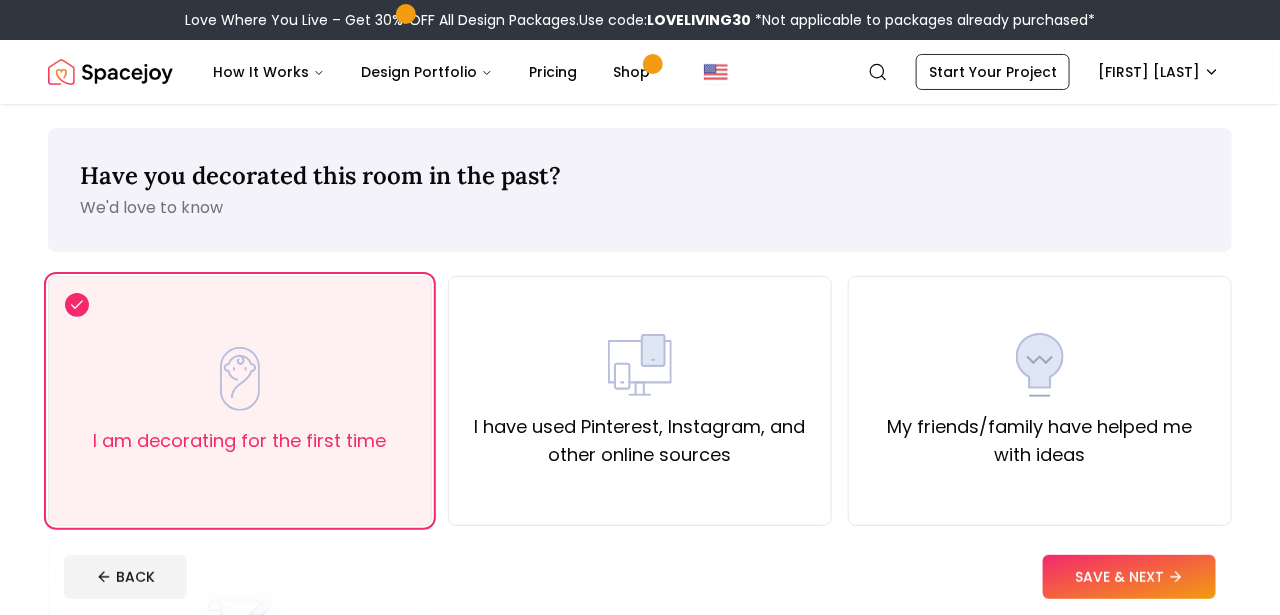 click on "SAVE & NEXT" at bounding box center [1129, 577] 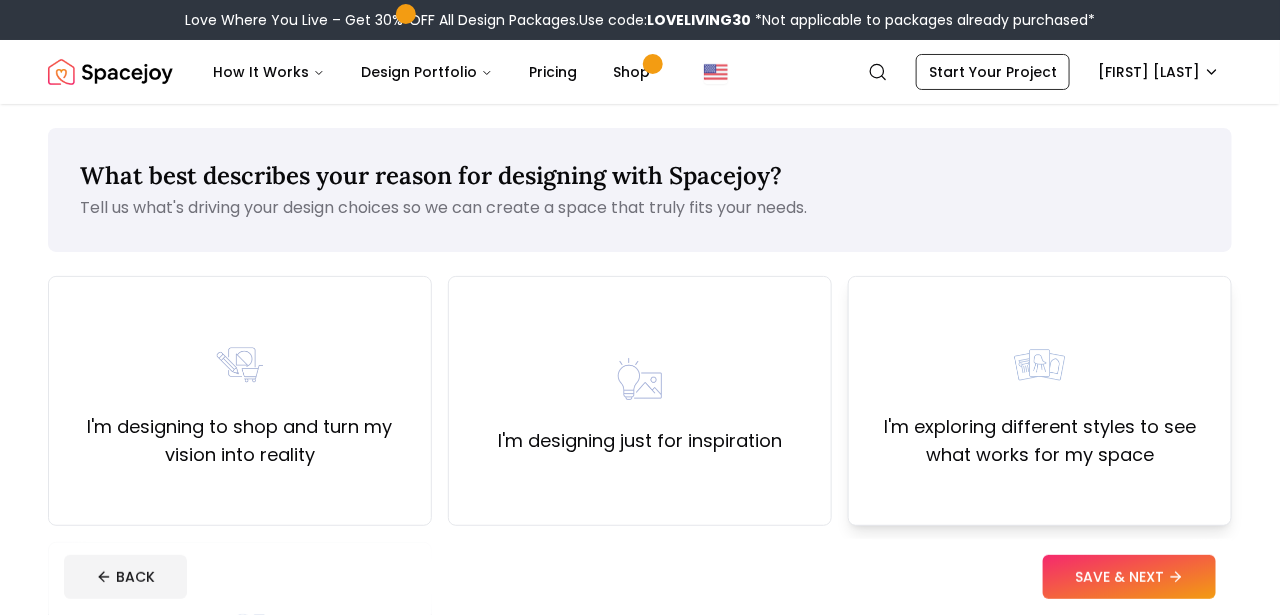 scroll, scrollTop: 100, scrollLeft: 0, axis: vertical 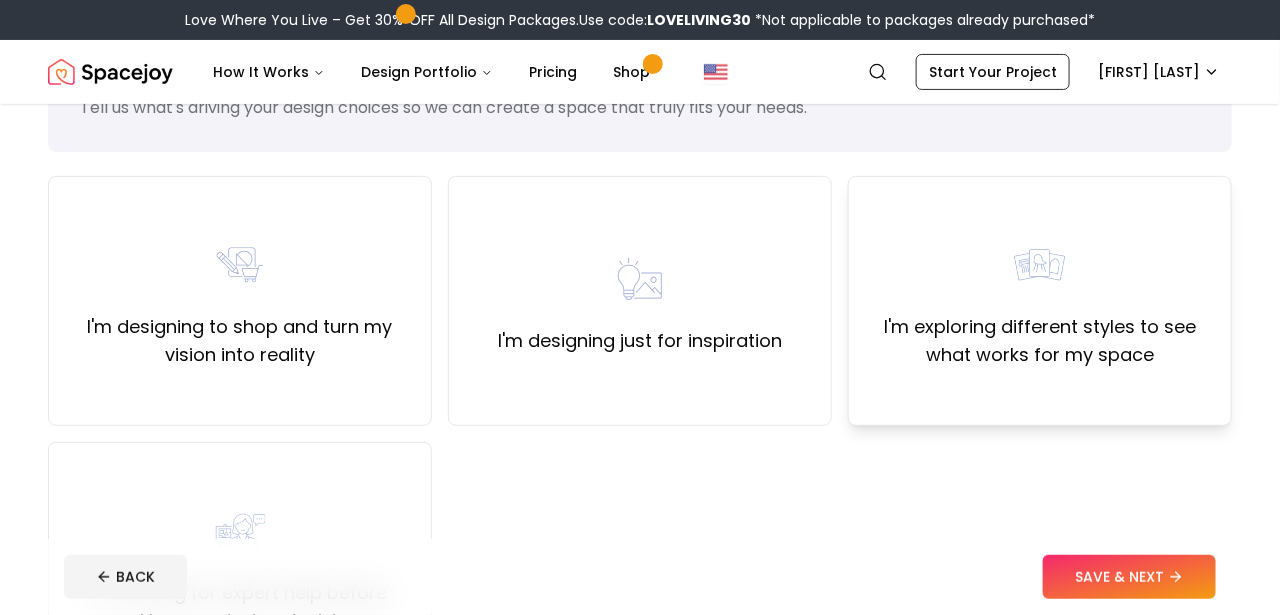 click on "I'm exploring different styles to see what works for my space" at bounding box center (1040, 341) 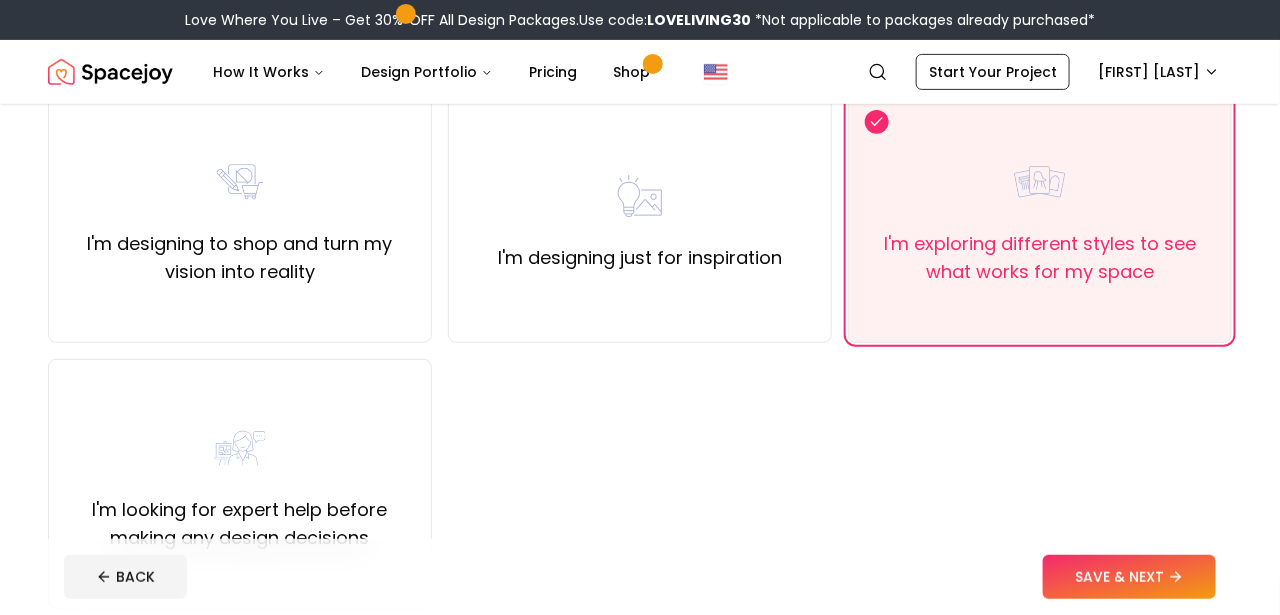 scroll, scrollTop: 300, scrollLeft: 0, axis: vertical 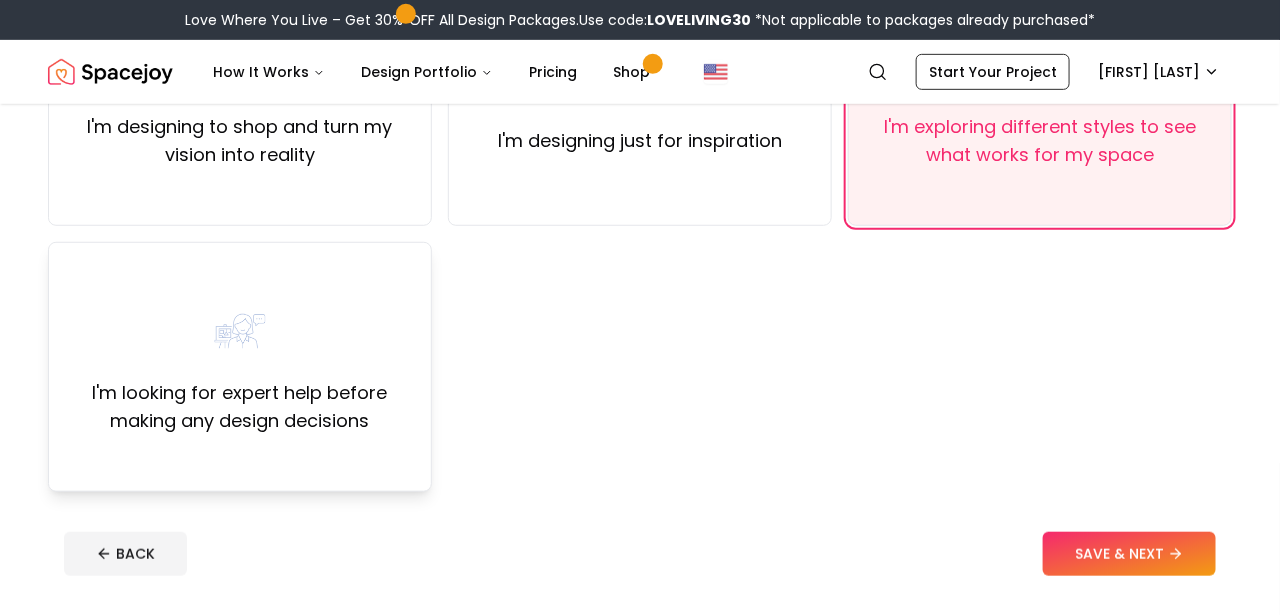 click on "I'm looking for expert help before making any design decisions" at bounding box center [240, 407] 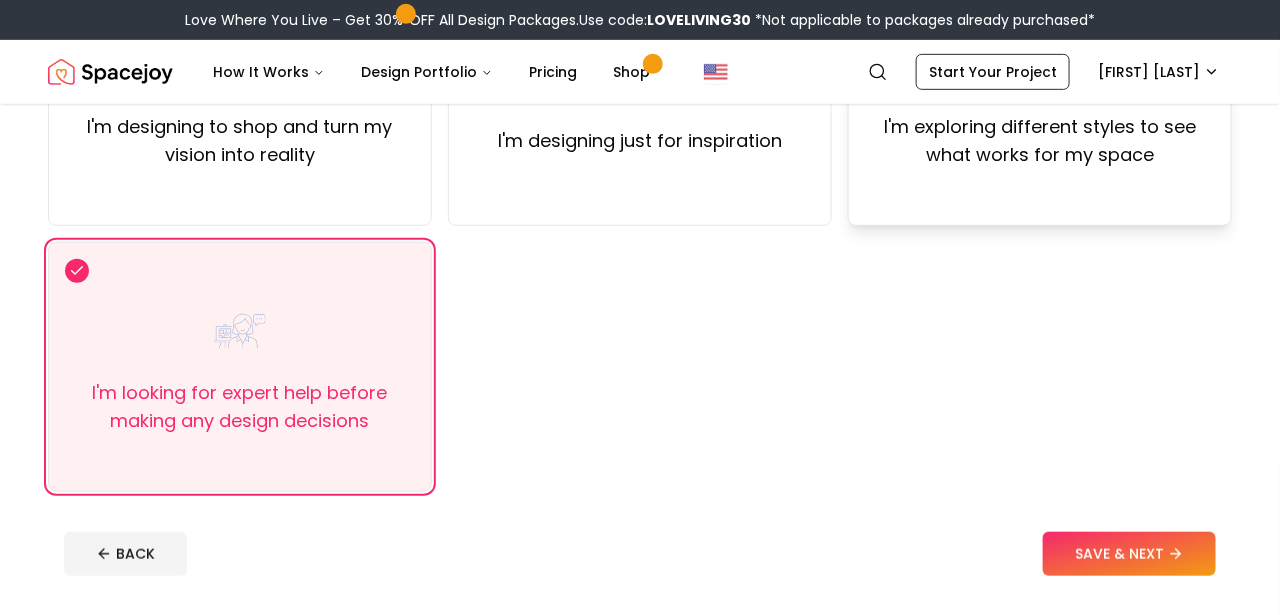 click on "I'm exploring different styles to see what works for my space" at bounding box center [1040, 141] 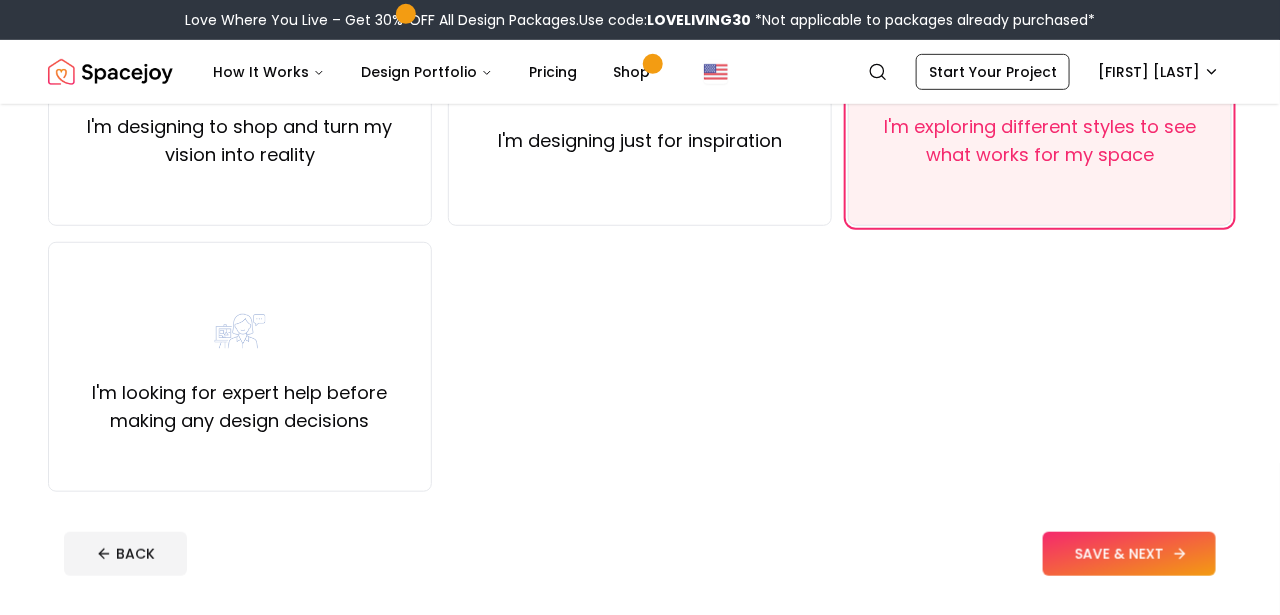 click on "SAVE & NEXT" at bounding box center [1129, 554] 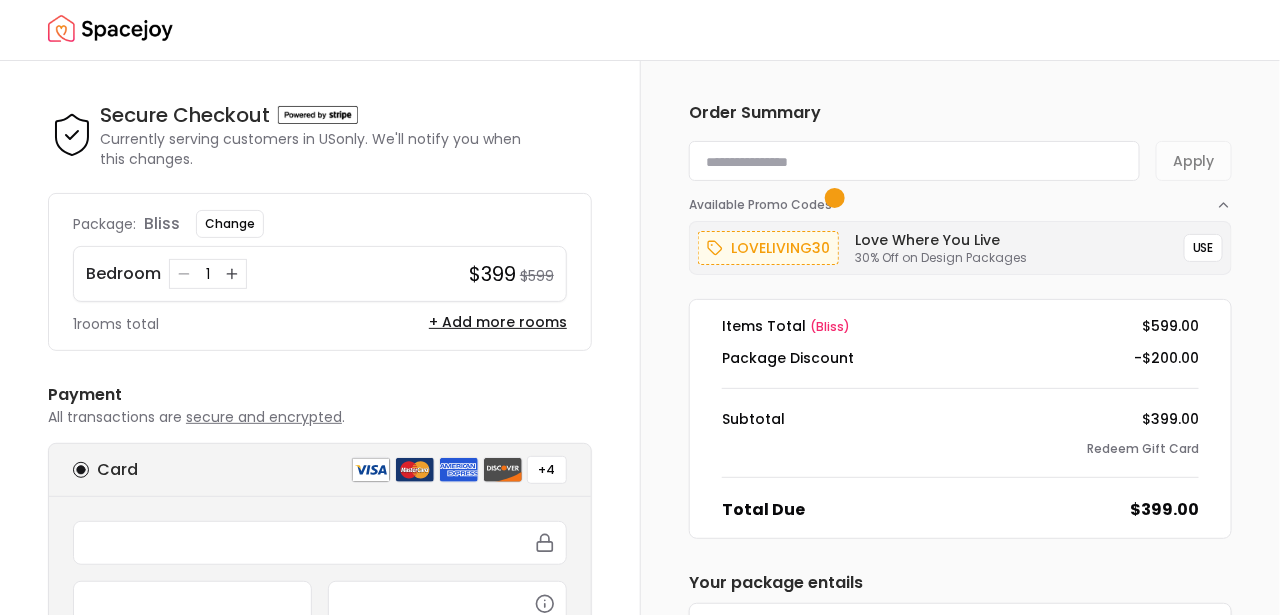 scroll, scrollTop: 0, scrollLeft: 0, axis: both 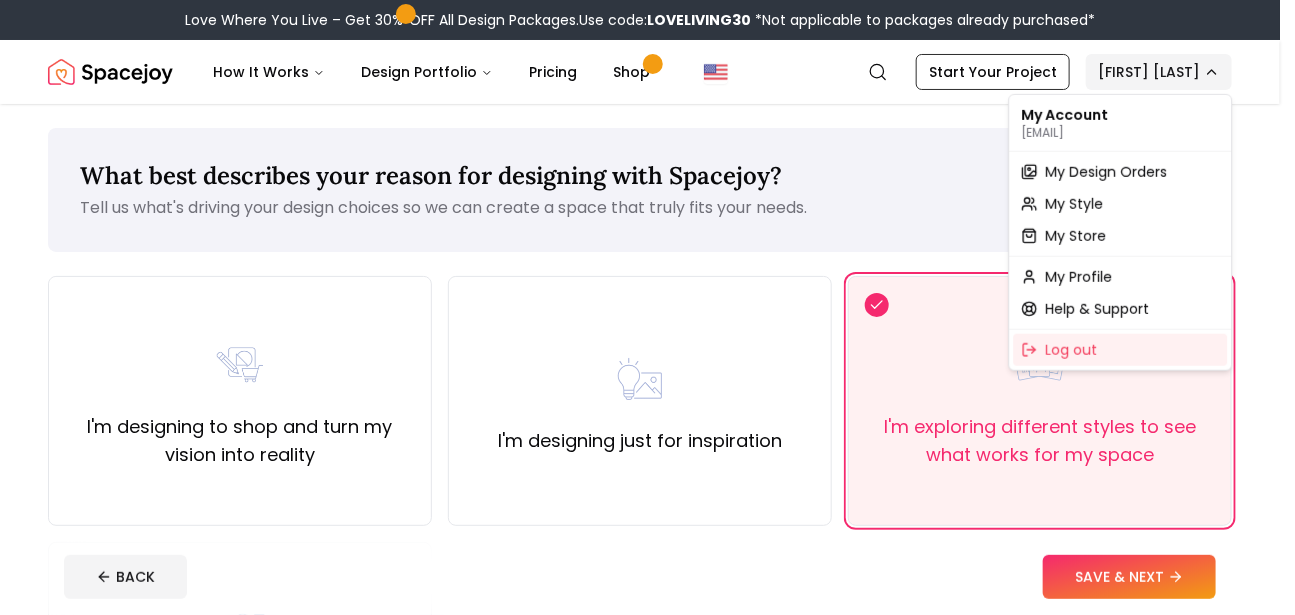 click on "Love Where You Live – Get 30% OFF All Design Packages.  Use code:  LOVELIVING30   *Not applicable to packages already purchased* Spacejoy How It Works   Design Portfolio   Pricing Shop Search Start Your Project   [FIRST] [LAST] What best describes   your reason for designing with Spacejoy? Tell us what's driving your design choices so we can create a space that truly fits your needs. I'm designing to shop and turn my vision into reality I'm designing just for inspiration I'm exploring different styles to see what works for my space I'm looking for expert help before making any design decisions BACK SAVE & NEXT Spacejoy is an online interior design platform that helps you create a personalized home with ease. Our experts craft stunning designs tailored to your style and needs, ensuring a stress-free journey. Preview your dream space before shopping, avoiding costly returns. quick links hire a designer customer stories interior design ideas style quiz gift cards check card balance support faqs refund policy blog" at bounding box center [647, 1213] 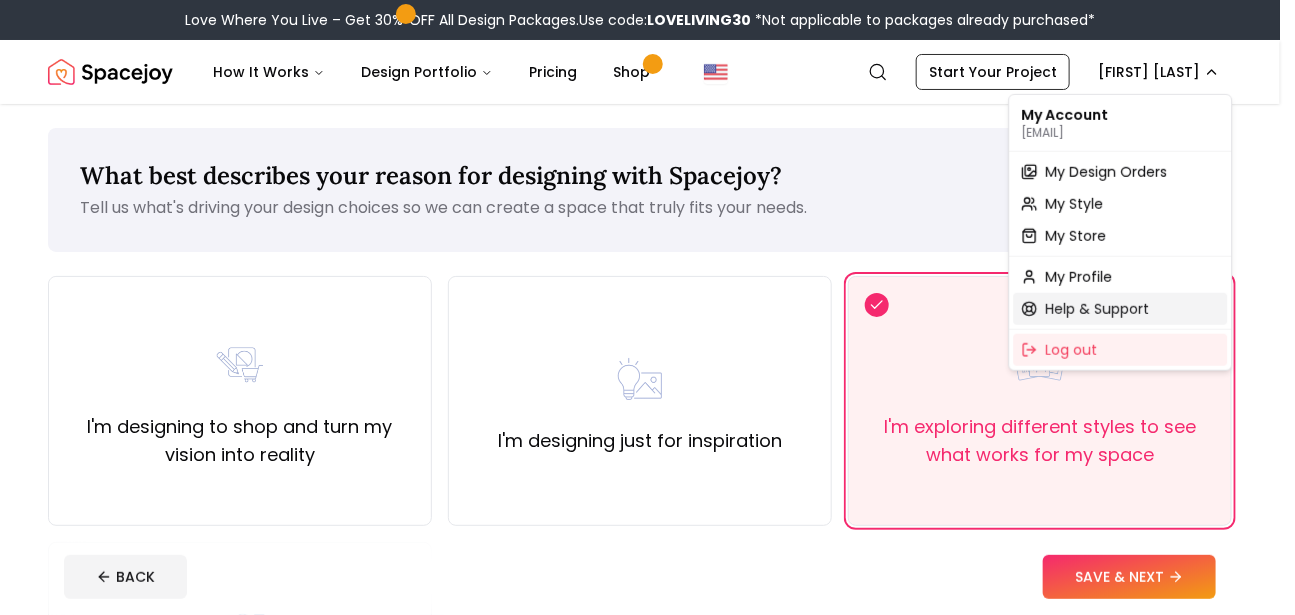 click on "Help & Support" at bounding box center [1098, 309] 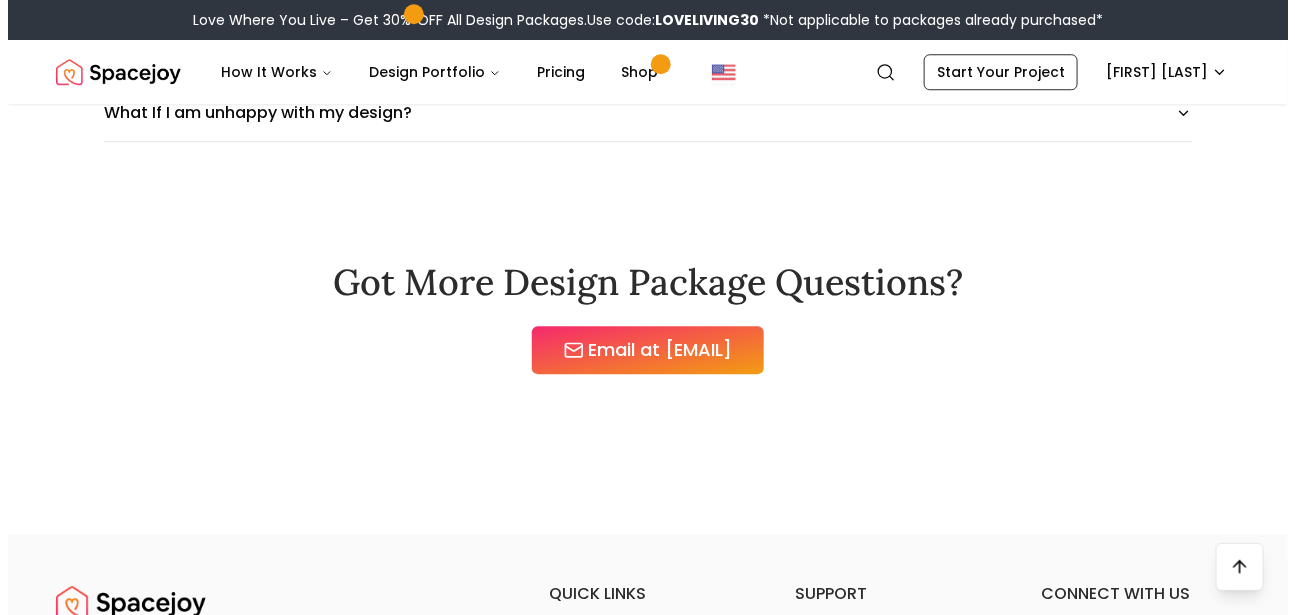 scroll, scrollTop: 1700, scrollLeft: 0, axis: vertical 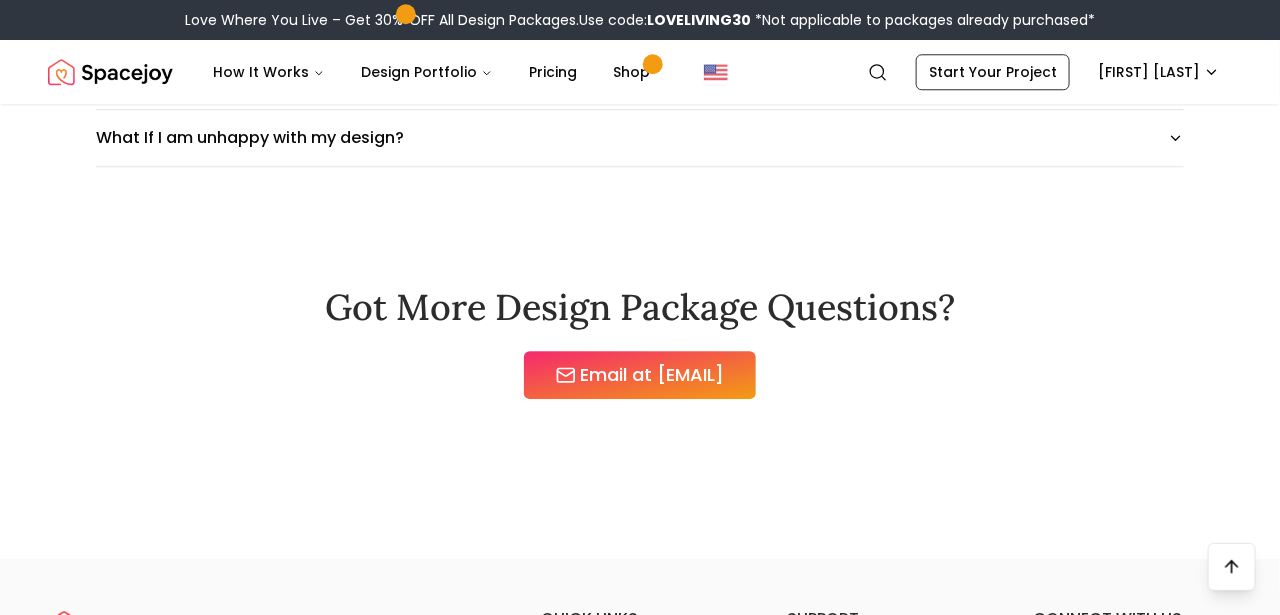 click on "Email at [EMAIL]" at bounding box center [640, 375] 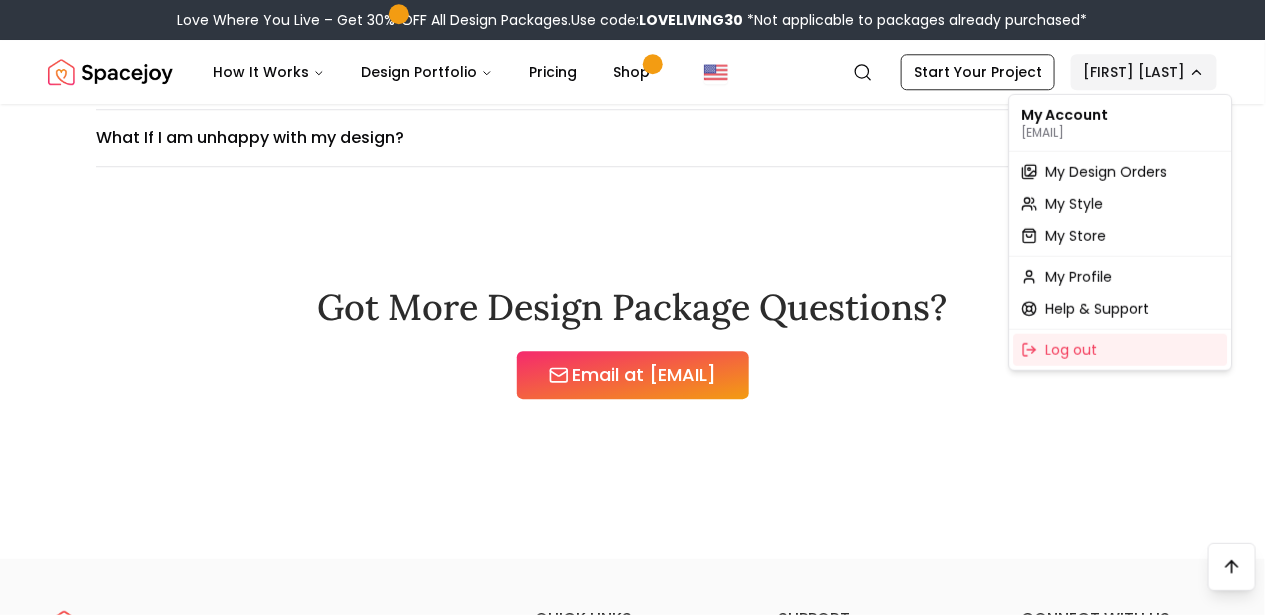 click on "Love Where You Live – Get 30% OFF All Design Packages.  Use code:  LOVELIVING30   *Not applicable to packages already purchased* Spacejoy How It Works   Design Portfolio   Pricing Shop Search Start Your Project   [FIRST] [LAST] Help Frequently asked questions Services About Us How do I get started on Spacejoy? How is the design service priced? How long does Spacejoy take to design a room? What design packages does Spacejoy offer? What is a LIVE revision? Can I design any room on Spacejoy, or is there a limitation? Can I purchase multiple design packages at once for different rooms in my home? What is the maximum room size for Spacejoy design packages? Who are Spacejoy designers? What styles can Spacejoy design? Can my existing products be featured in my design? Why do you request design inspiration? Does Spacejoy help with paint recommendations? If I purchase a design package do I have to use it right away? How will I be able to communicate with my designer? How do I chat with my designer quick links support" at bounding box center [640, 194] 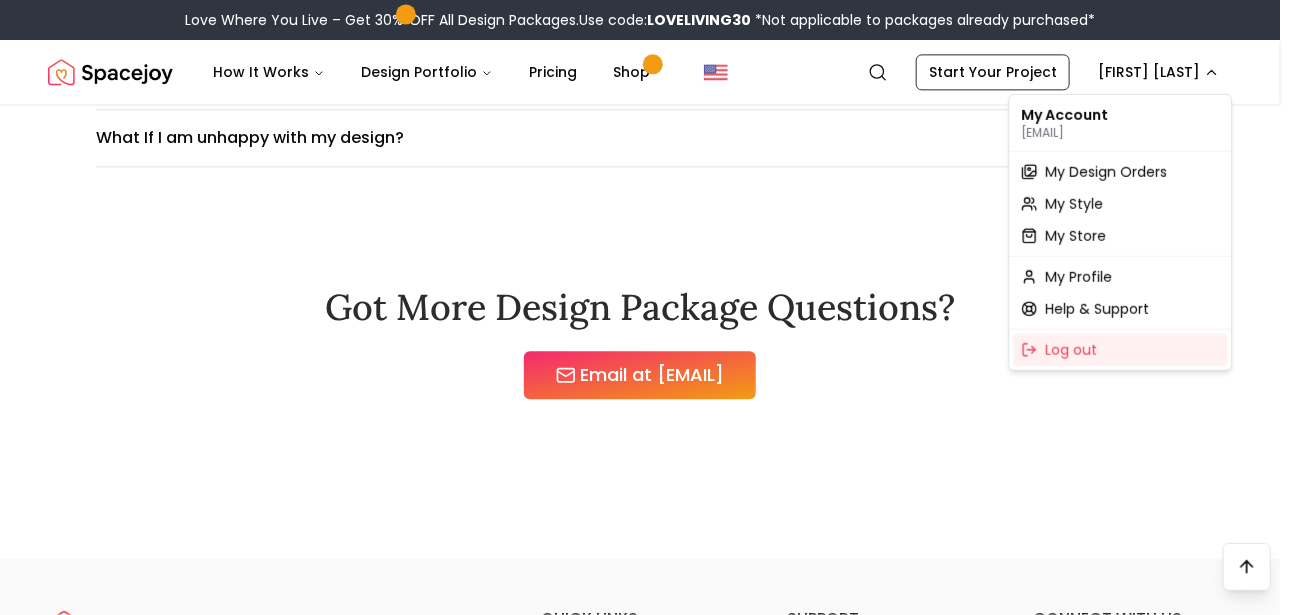 click on "My Account [EMAIL]" at bounding box center [1121, 123] 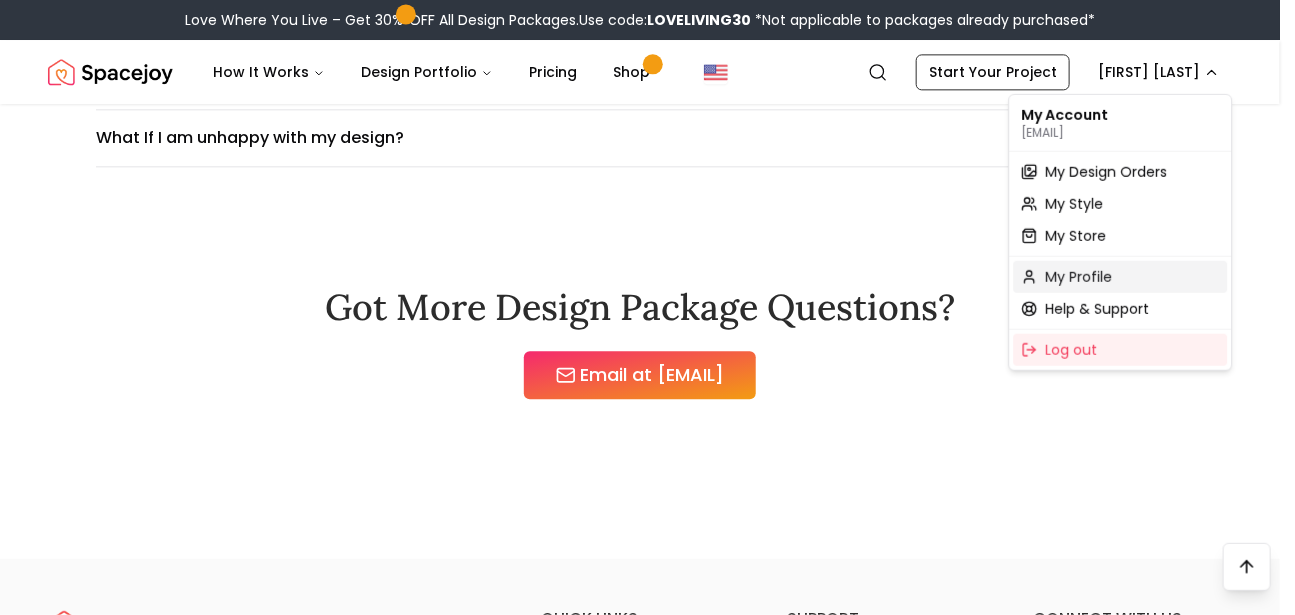 click on "My Profile" at bounding box center [1079, 277] 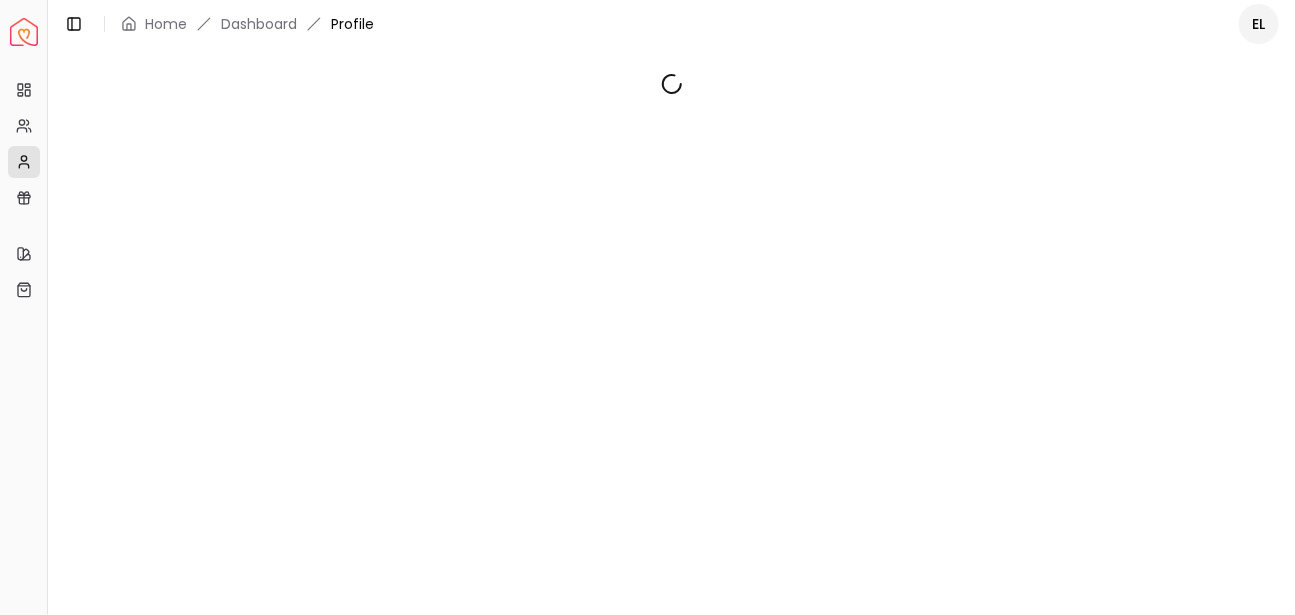 scroll, scrollTop: 0, scrollLeft: 0, axis: both 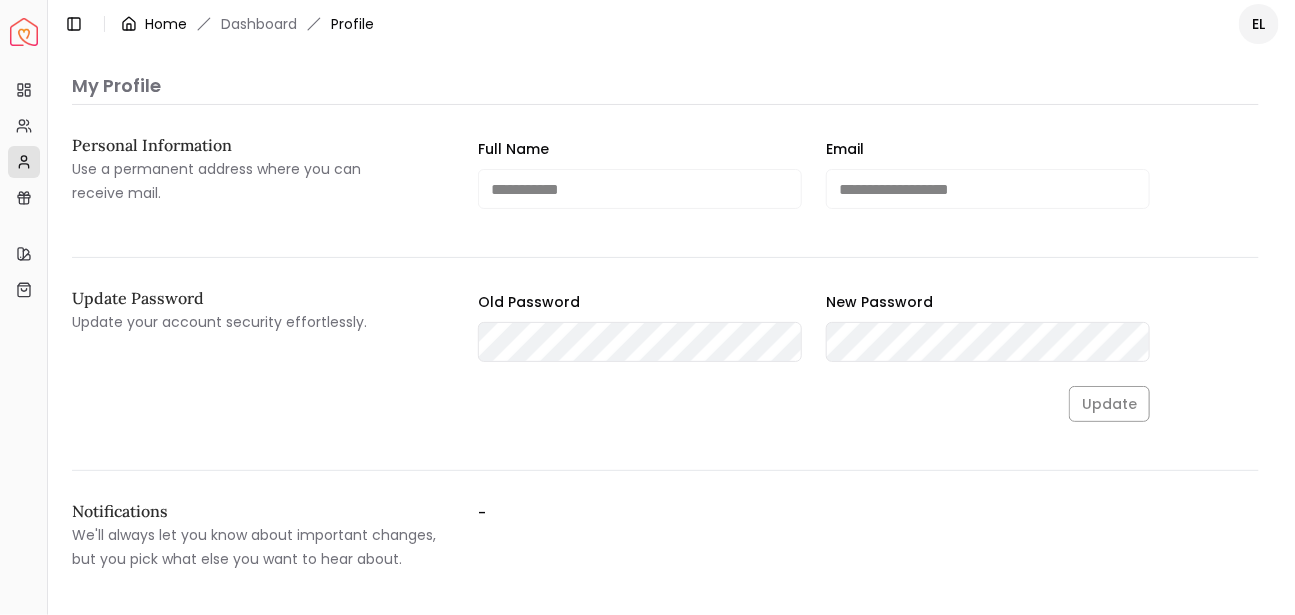 click on "Home" at bounding box center (166, 24) 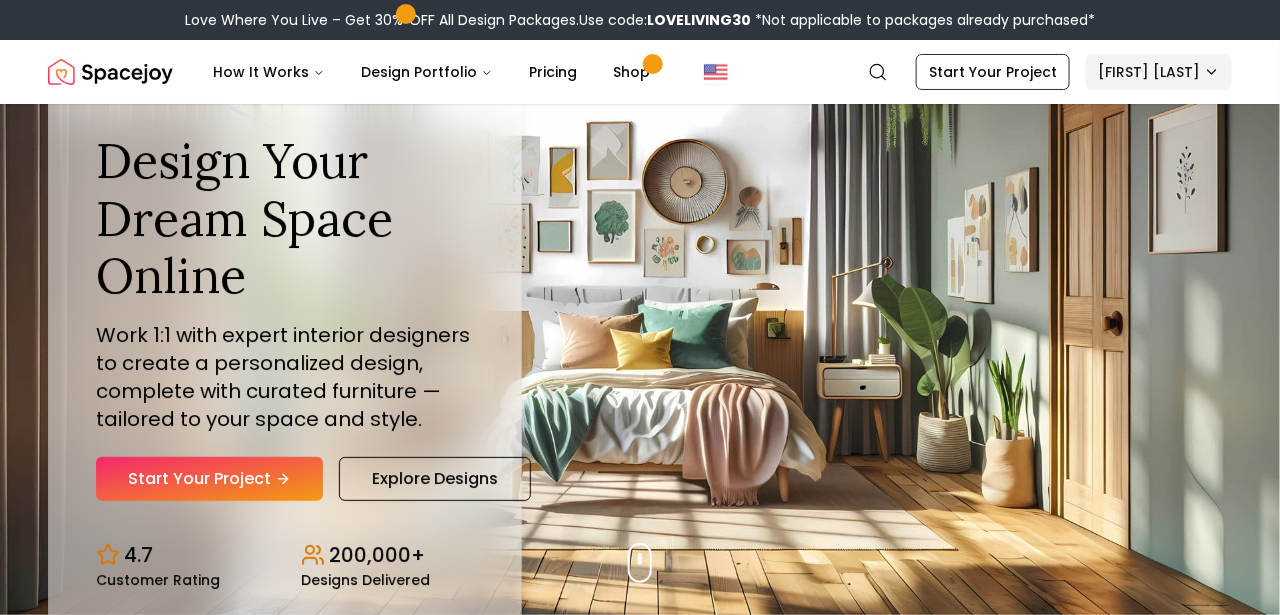 click on "Love Where You Live – Get 30% OFF All Design Packages.  Use code:  LOVELIVING30   *Not applicable to packages already purchased* Spacejoy How It Works   Design Portfolio   Pricing Shop Search Start Your Project   [FIRST] [LAST] Design Your Dream Space Online Work 1:1 with expert interior designers to create a personalized design, complete with curated furniture — tailored to your space and style. Start Your Project   Explore Designs 4.7 Customer Rating 200,000+ Designs Delivered Design Your Dream Space Online Work 1:1 with expert interior designers to create a personalized design, complete with curated furniture — tailored to your space and style. Start Your Project   Explore Designs 4.7 Customer Rating 200,000+ Designs Delivered Love Where You Live Get 30% OFF on all Design Packages Get Started   Mid-Summer Style Event Up to 60% OFF on Furniture & Decor Shop Now   Get Matched with Expert Interior Designers Online! [FIRST] [LAST] Designer [FIRST] [LAST] Designer [FIRST] [LAST] Designer" at bounding box center [640, 5757] 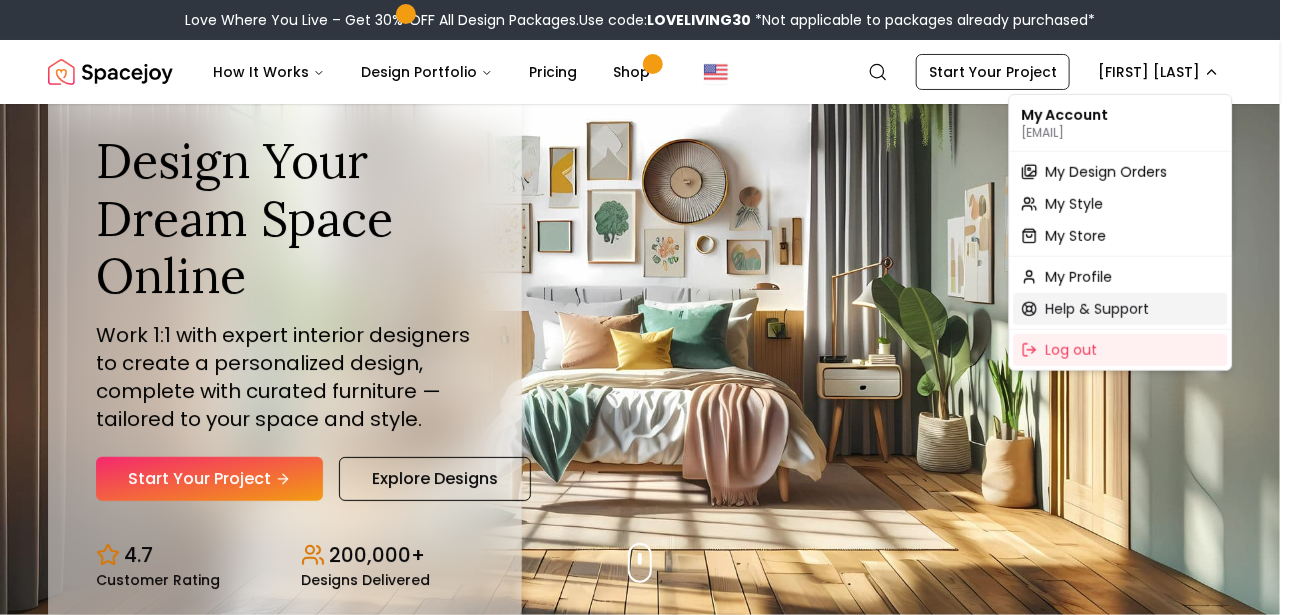 click on "Help & Support" at bounding box center (1098, 309) 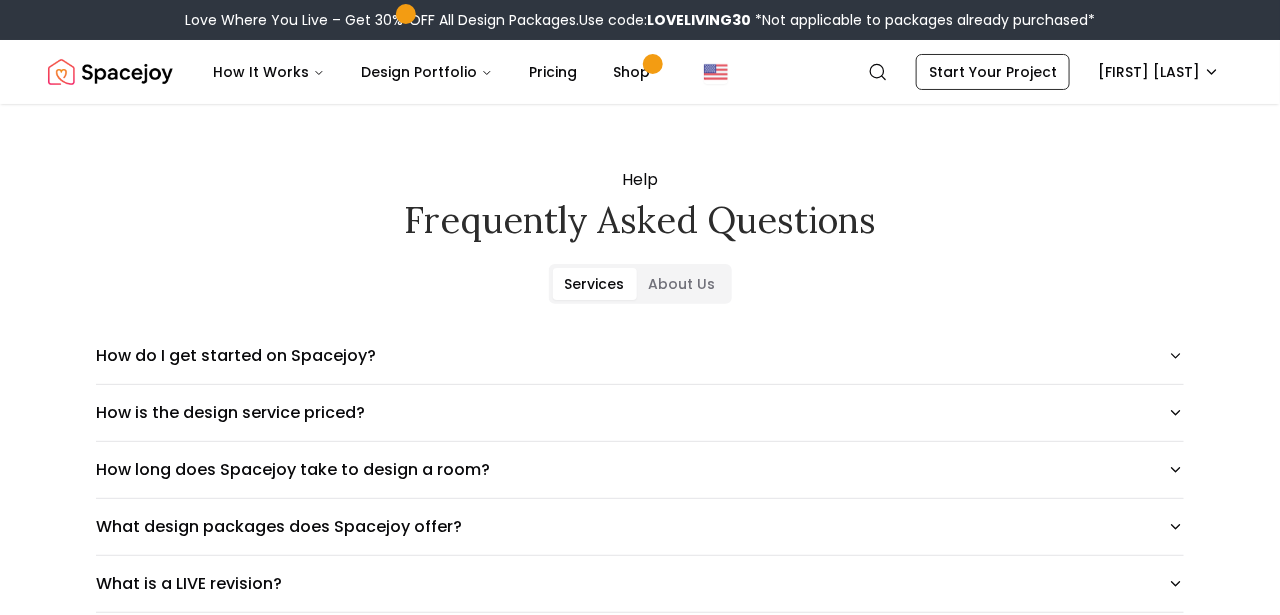 click on "Services" at bounding box center [595, 284] 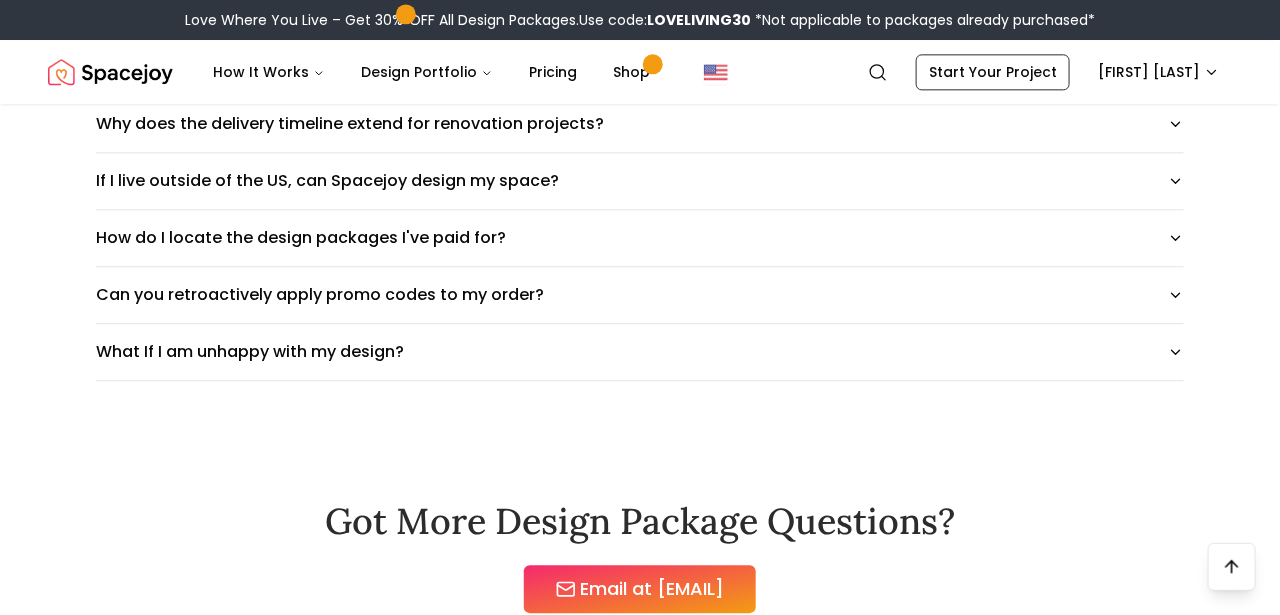 scroll, scrollTop: 1700, scrollLeft: 0, axis: vertical 